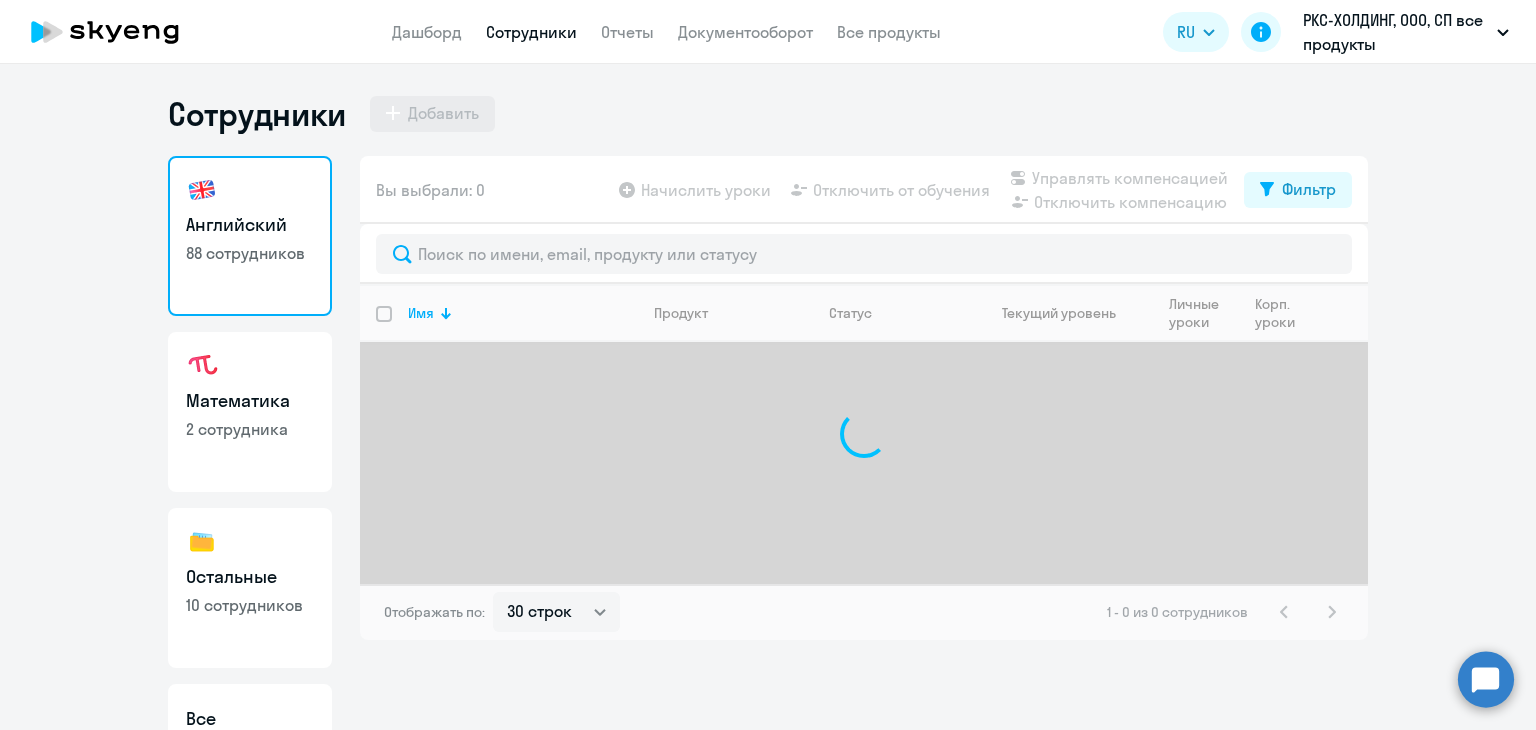 select on "30" 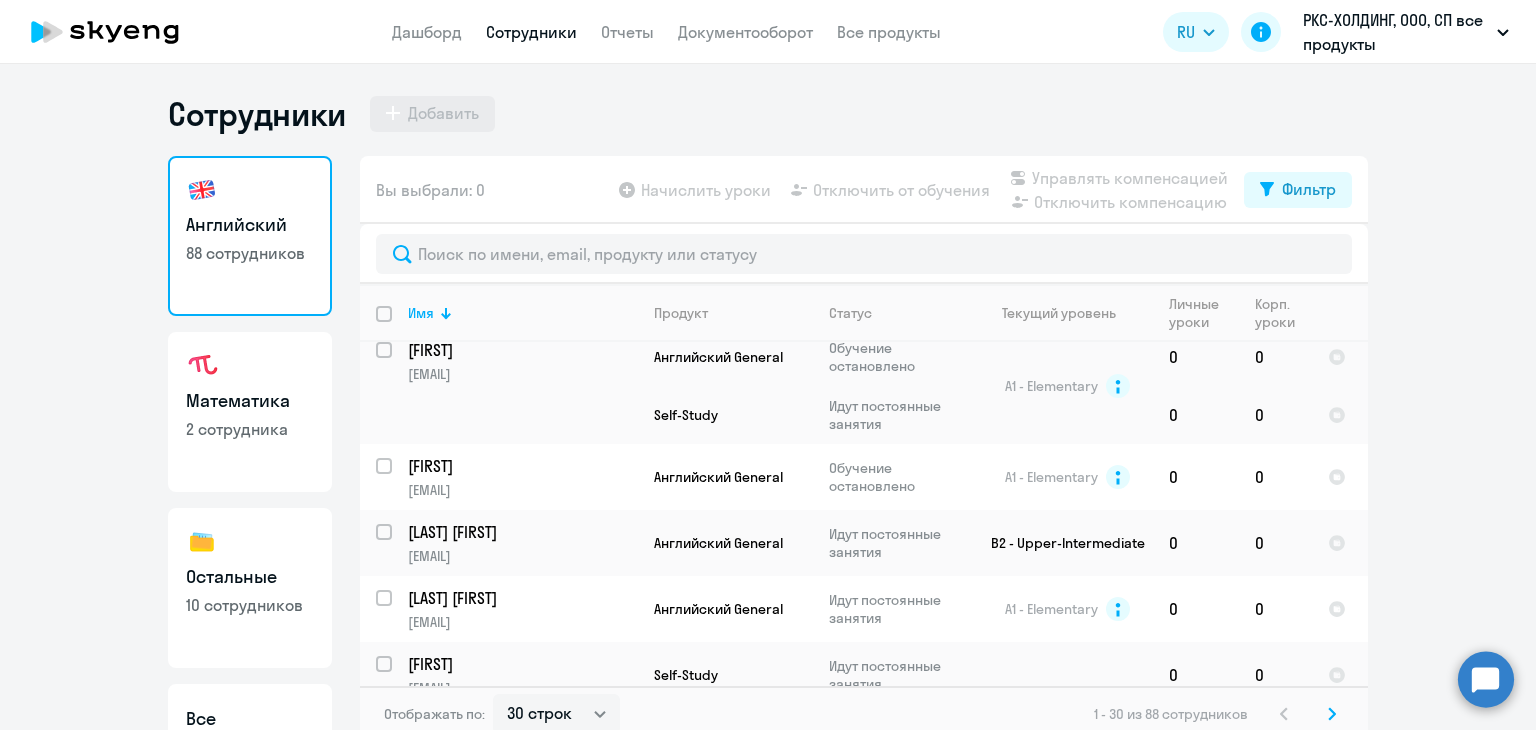 scroll, scrollTop: 2245, scrollLeft: 0, axis: vertical 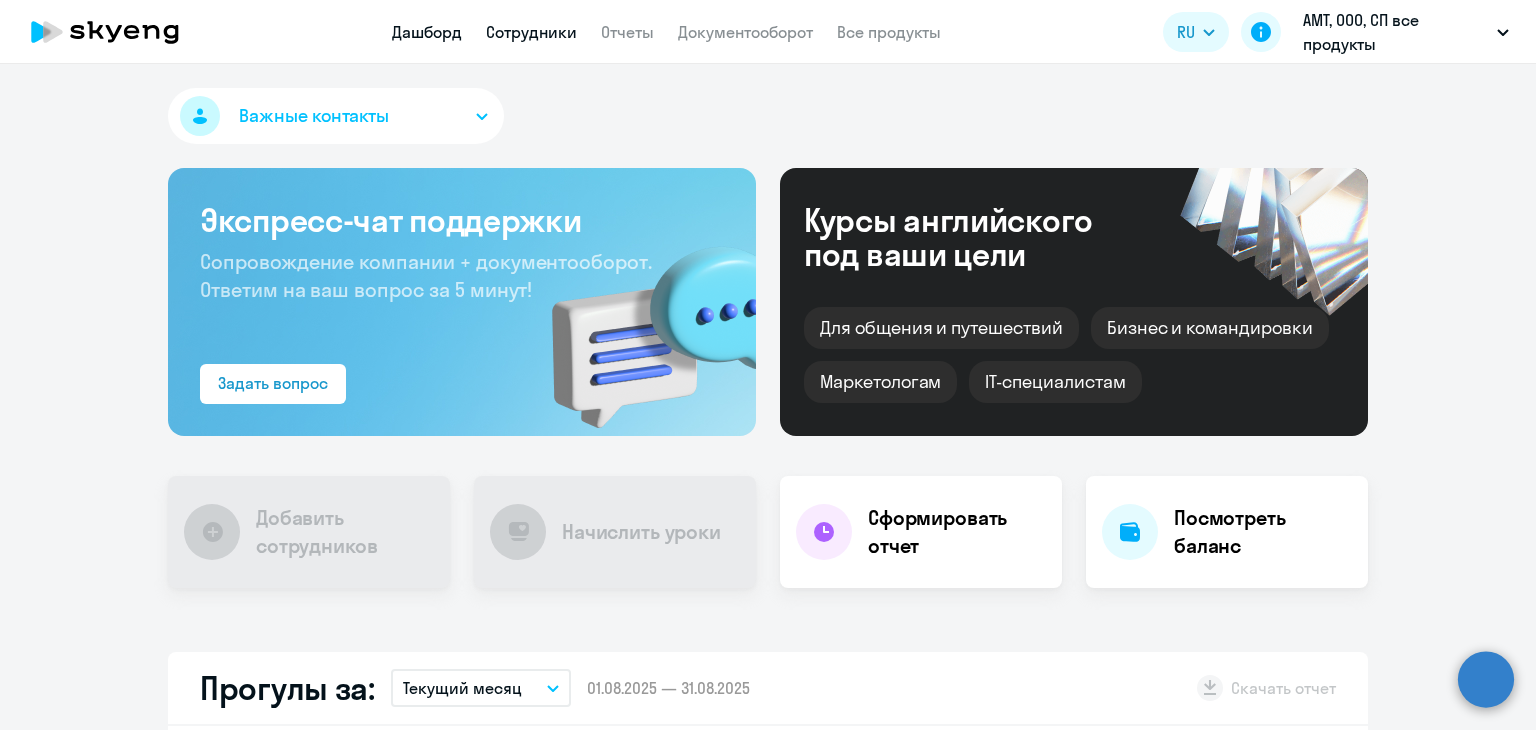 click on "Сотрудники" at bounding box center [531, 32] 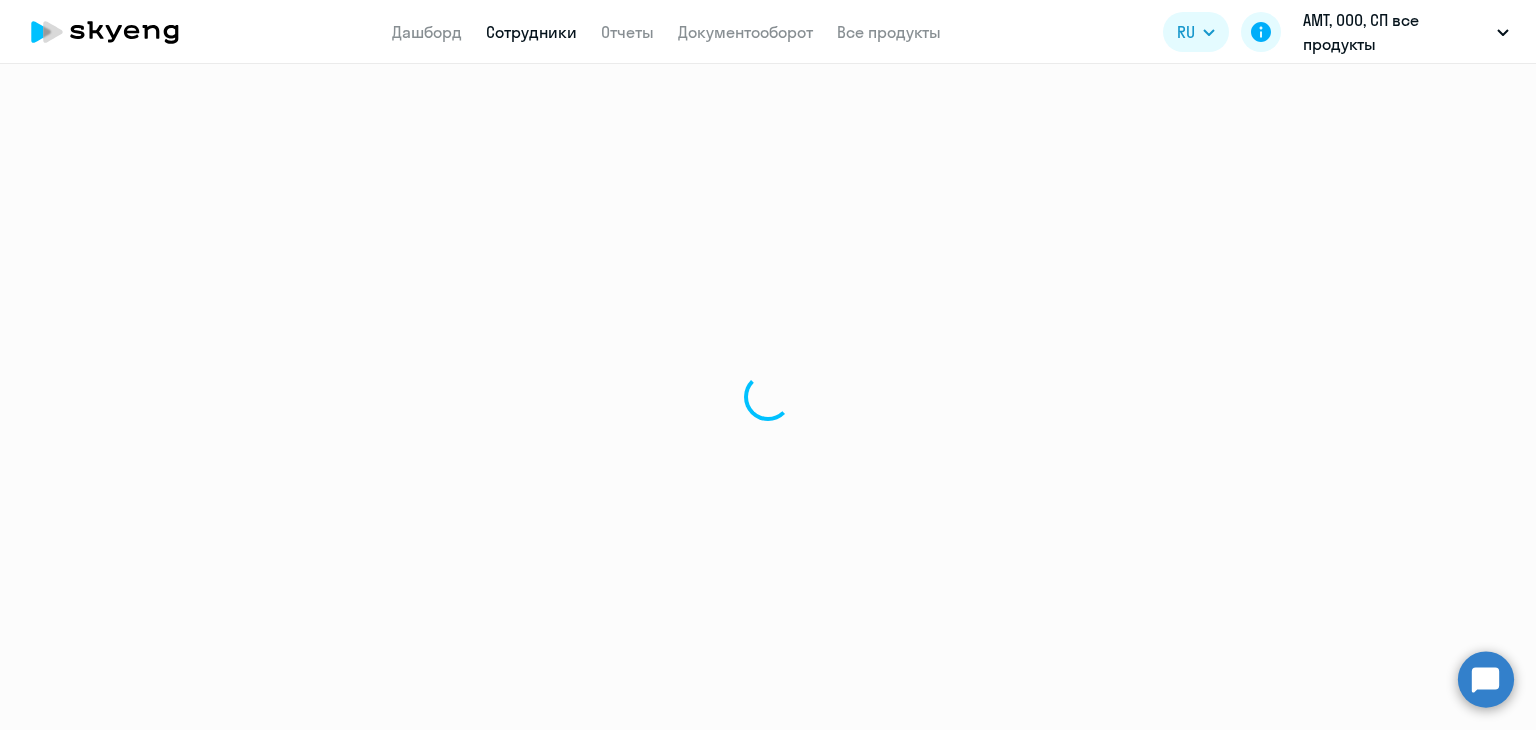 select on "30" 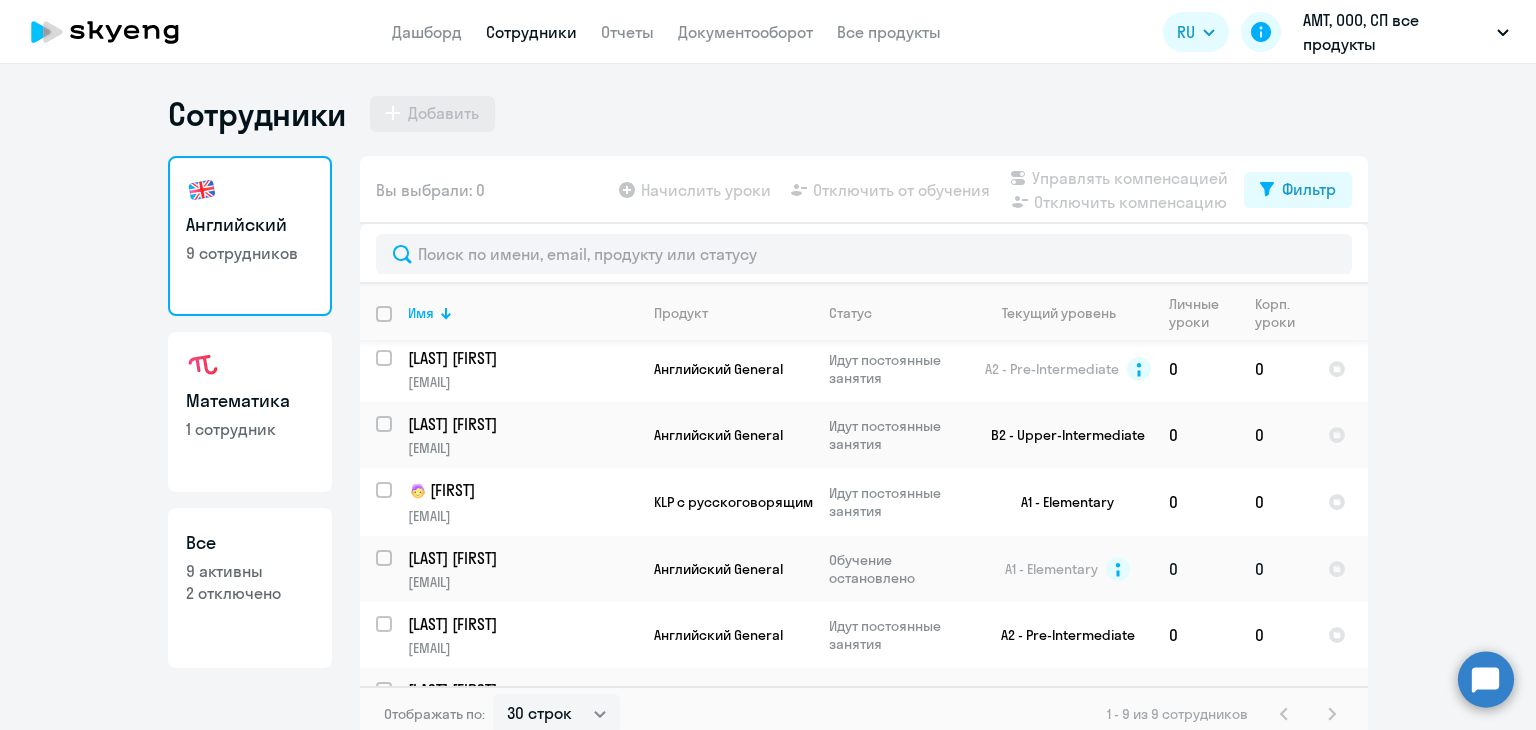 scroll, scrollTop: 256, scrollLeft: 0, axis: vertical 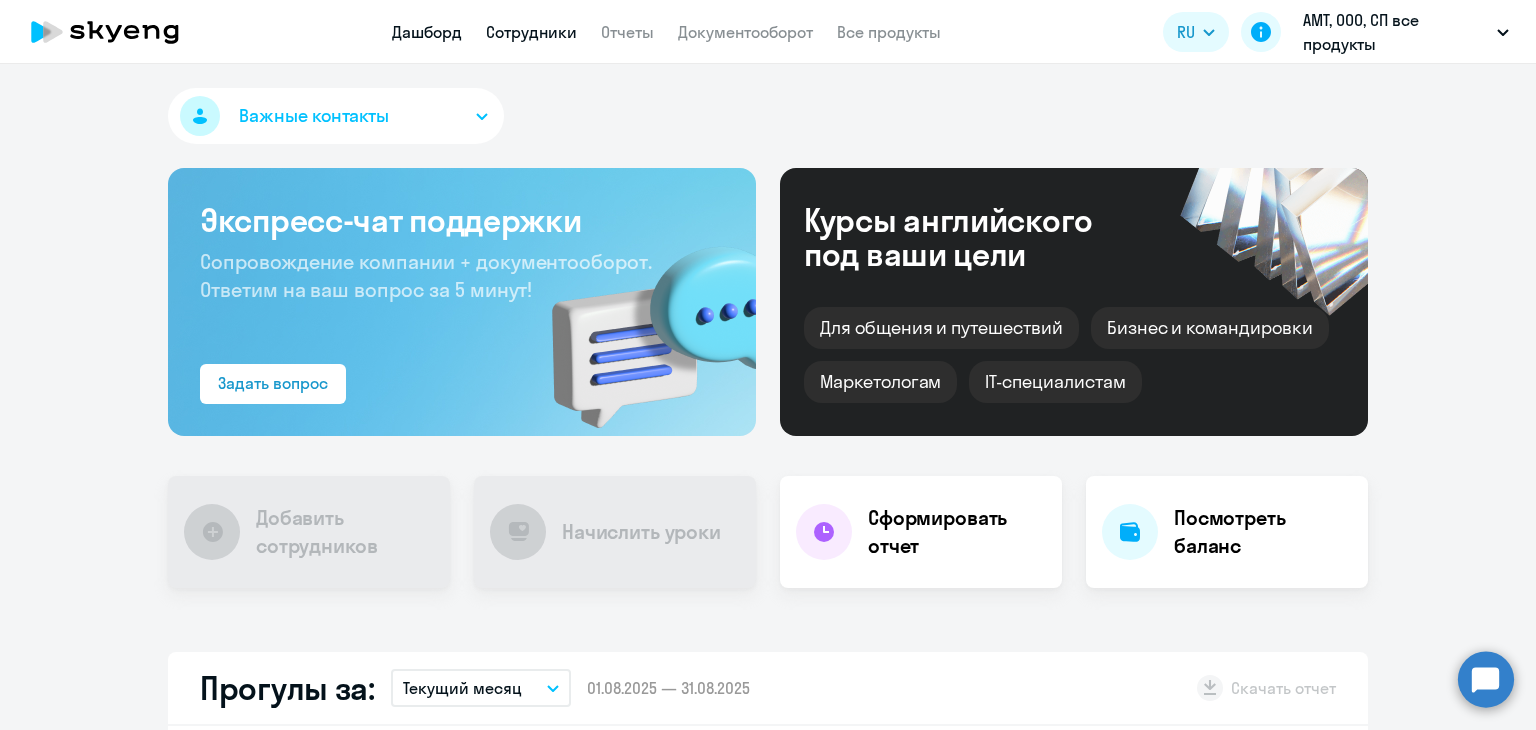 click on "Сотрудники" at bounding box center [531, 32] 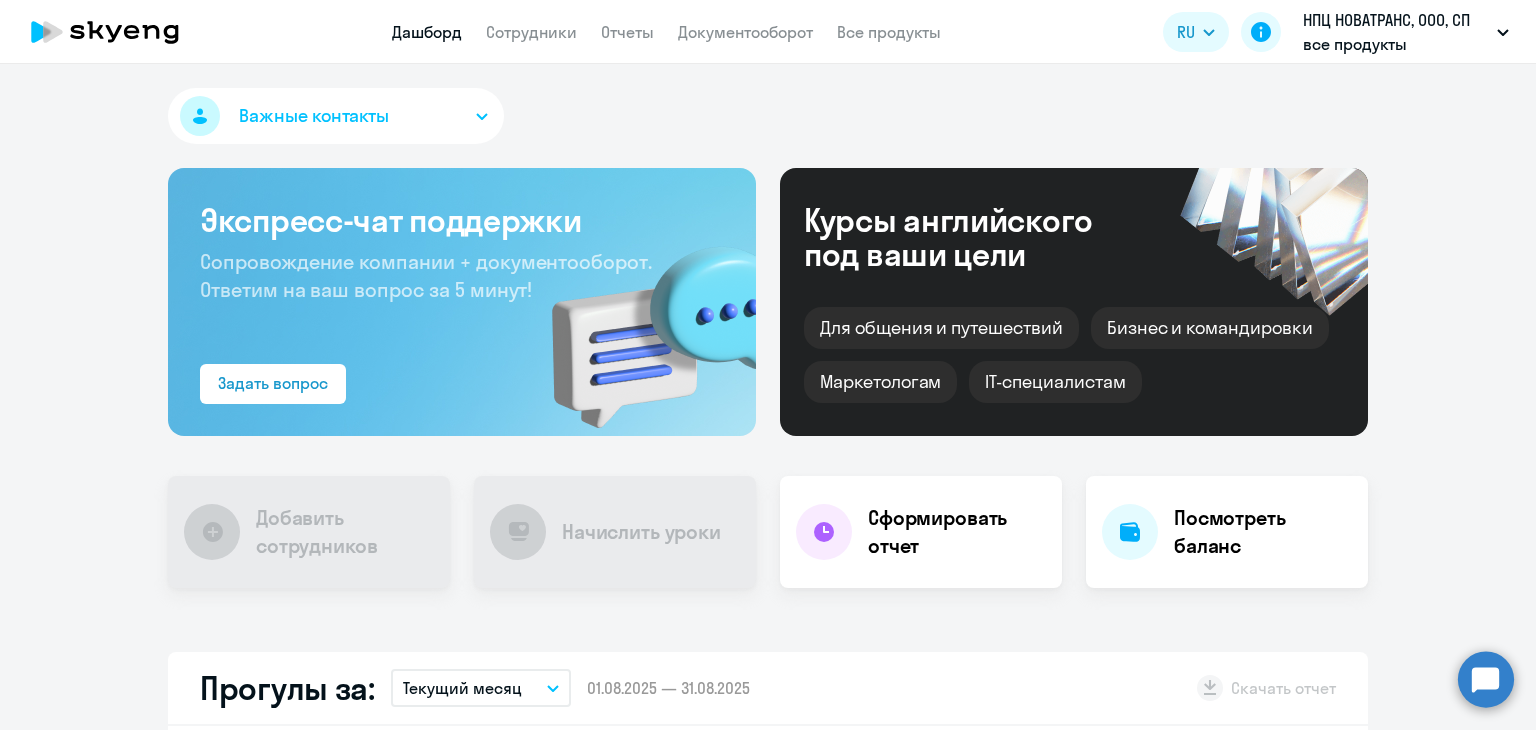 scroll, scrollTop: 0, scrollLeft: 0, axis: both 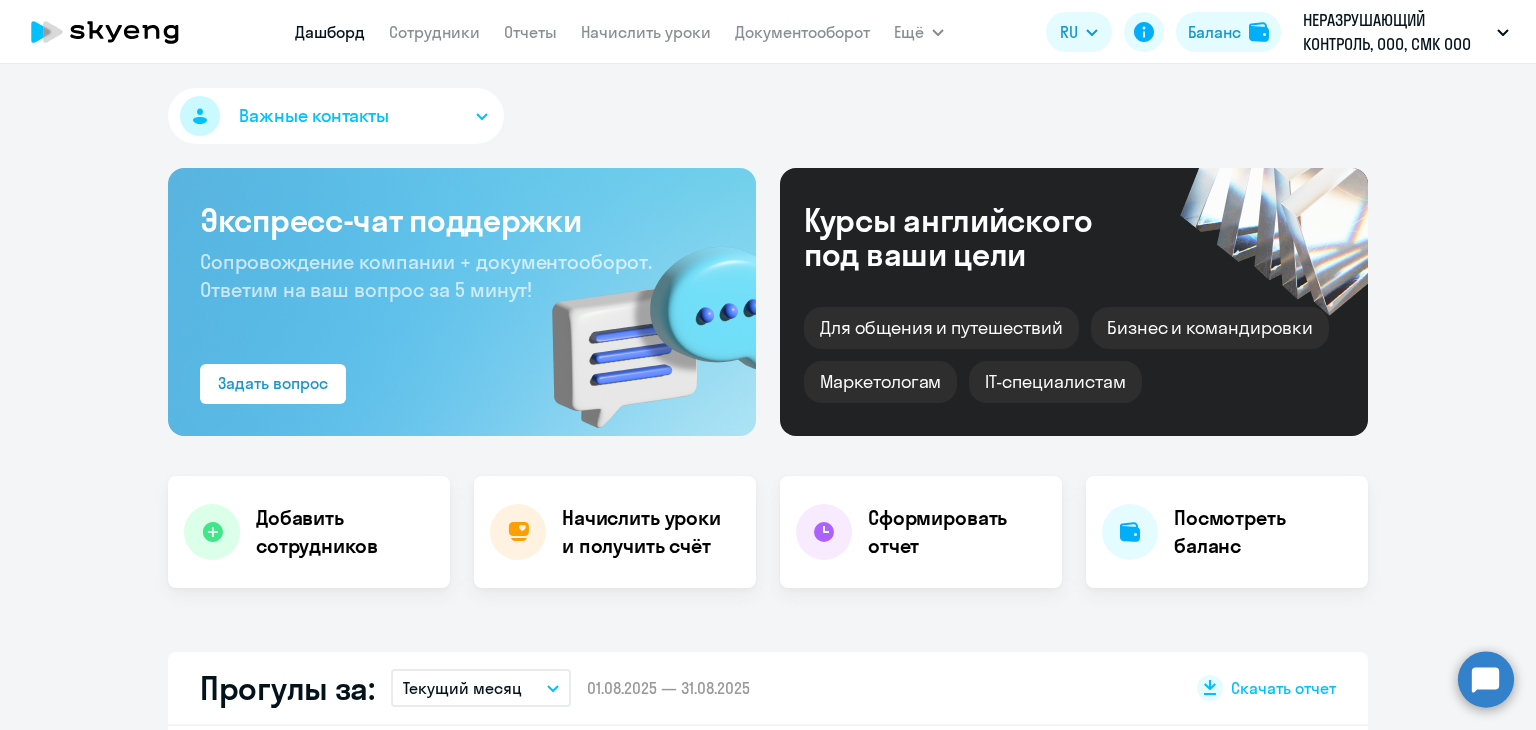 select on "30" 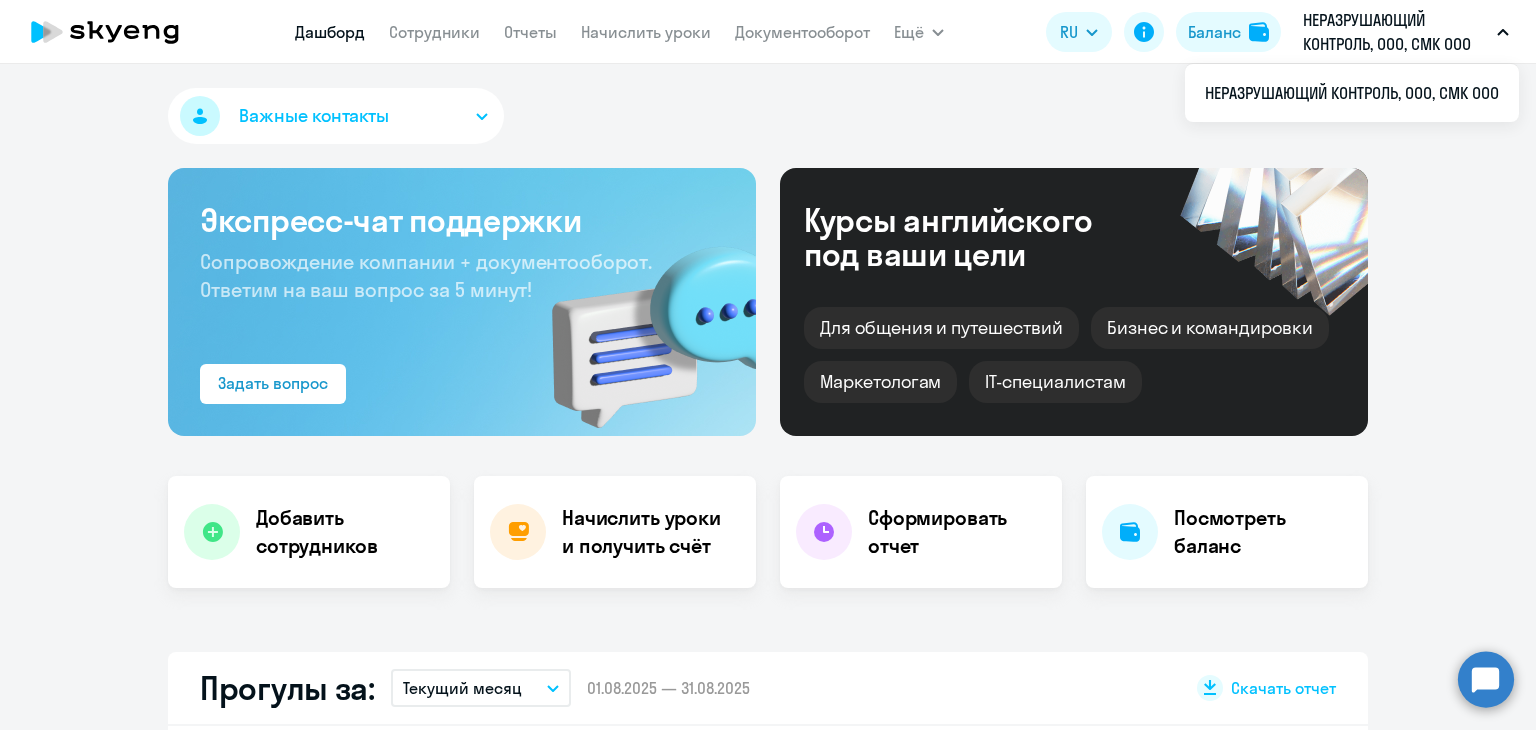 click on "НЕРАЗРУШАЮЩИЙ КОНТРОЛЬ, ООО, СМК ООО" at bounding box center [1406, 32] 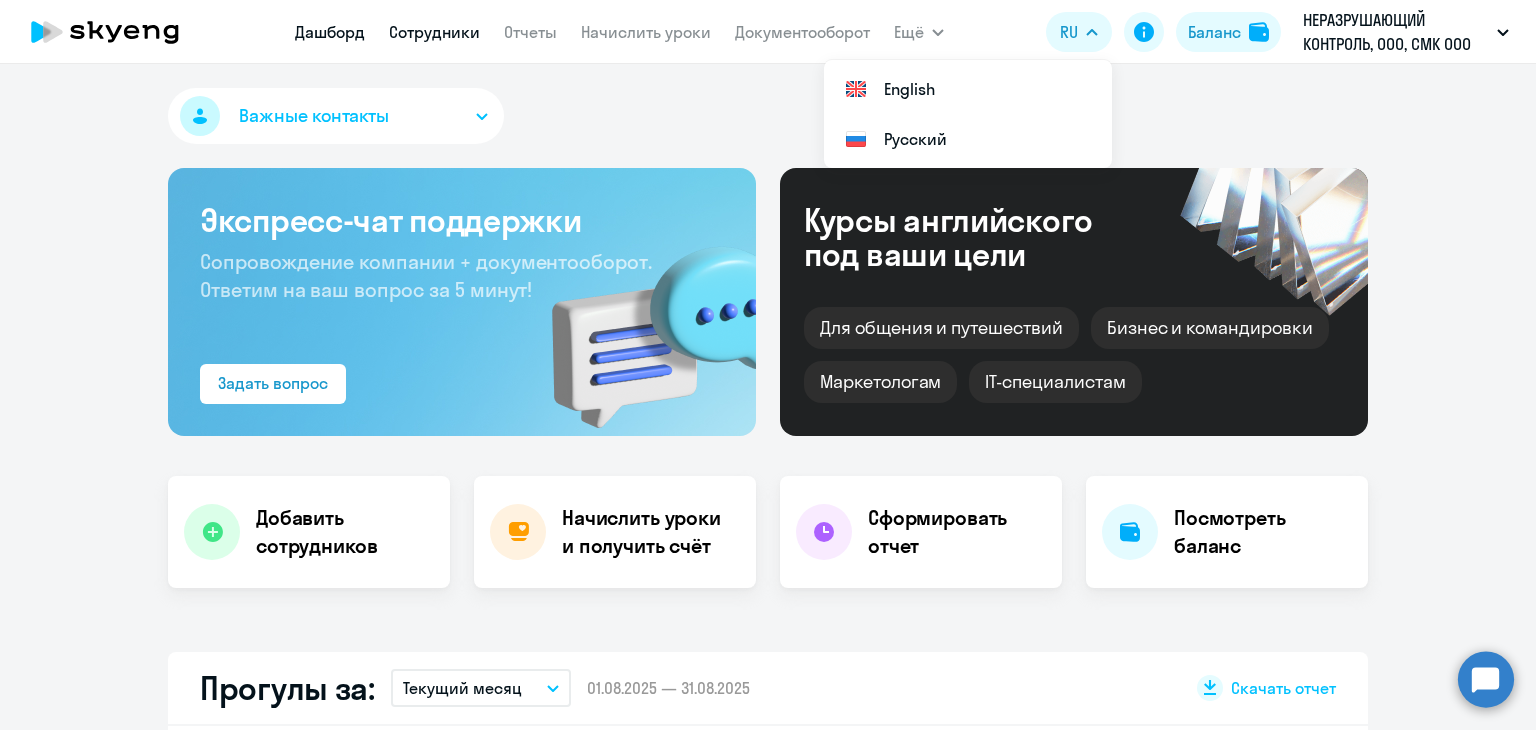 click on "Сотрудники" at bounding box center (434, 32) 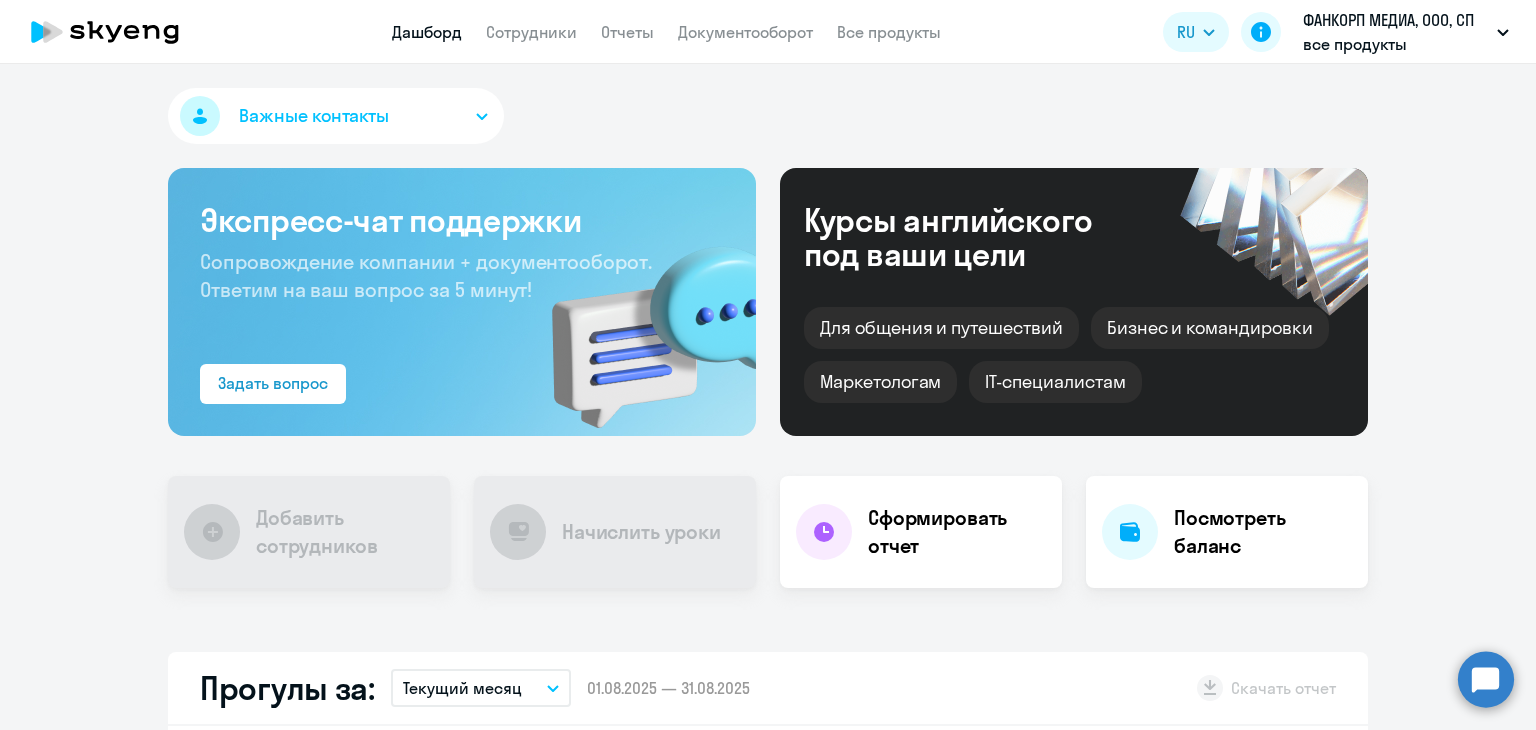 scroll, scrollTop: 0, scrollLeft: 0, axis: both 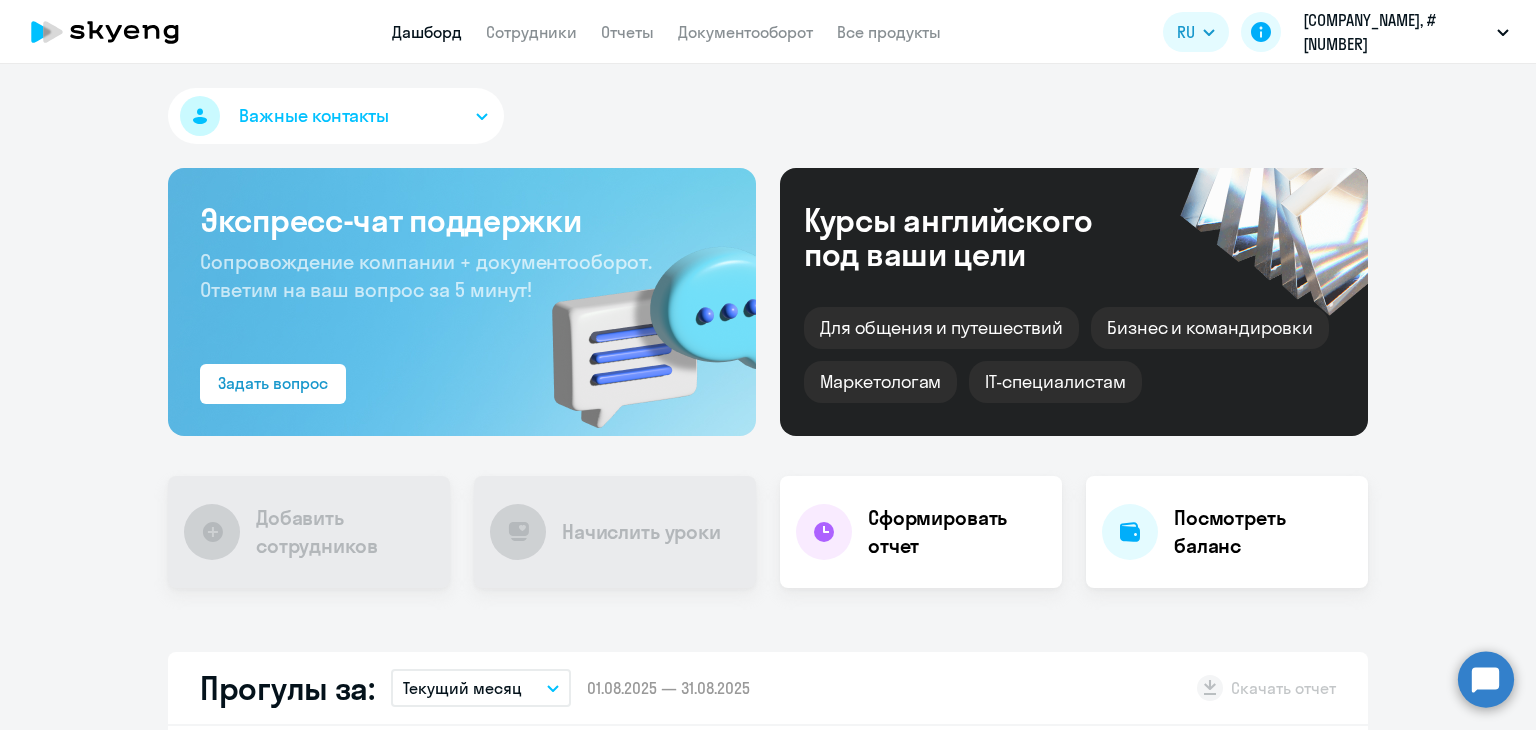 click on "Сотрудники" at bounding box center (531, 32) 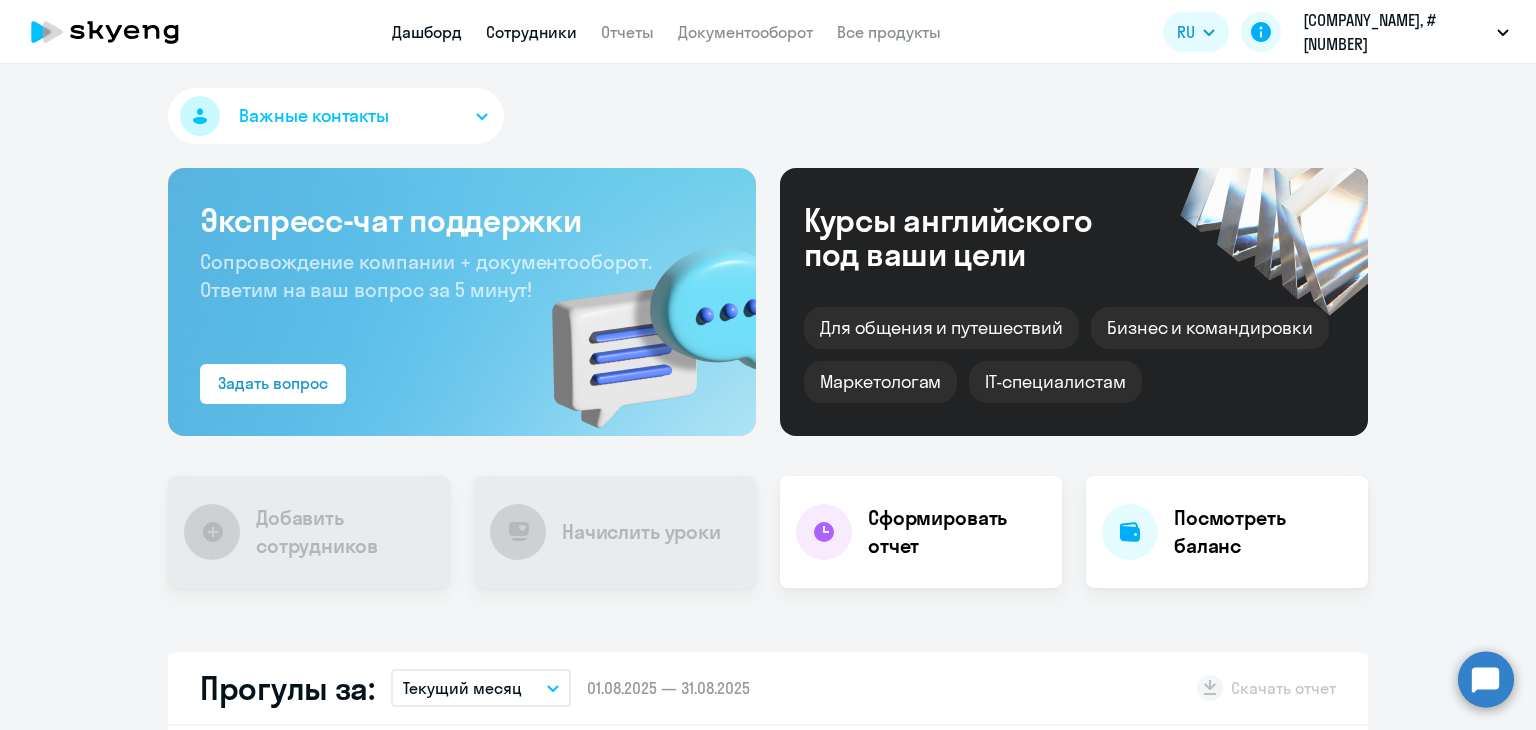 click on "Сотрудники" at bounding box center (531, 32) 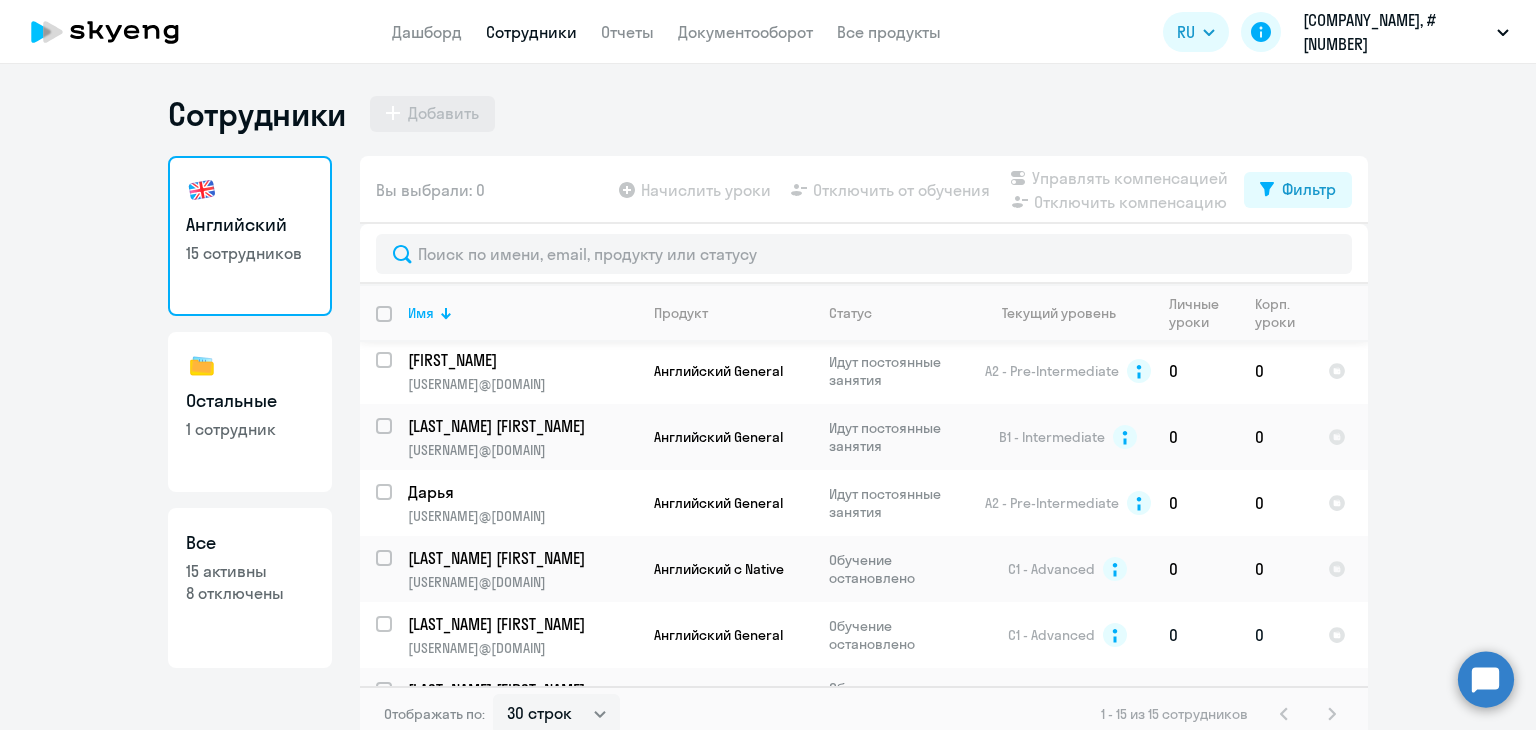 scroll, scrollTop: 866, scrollLeft: 0, axis: vertical 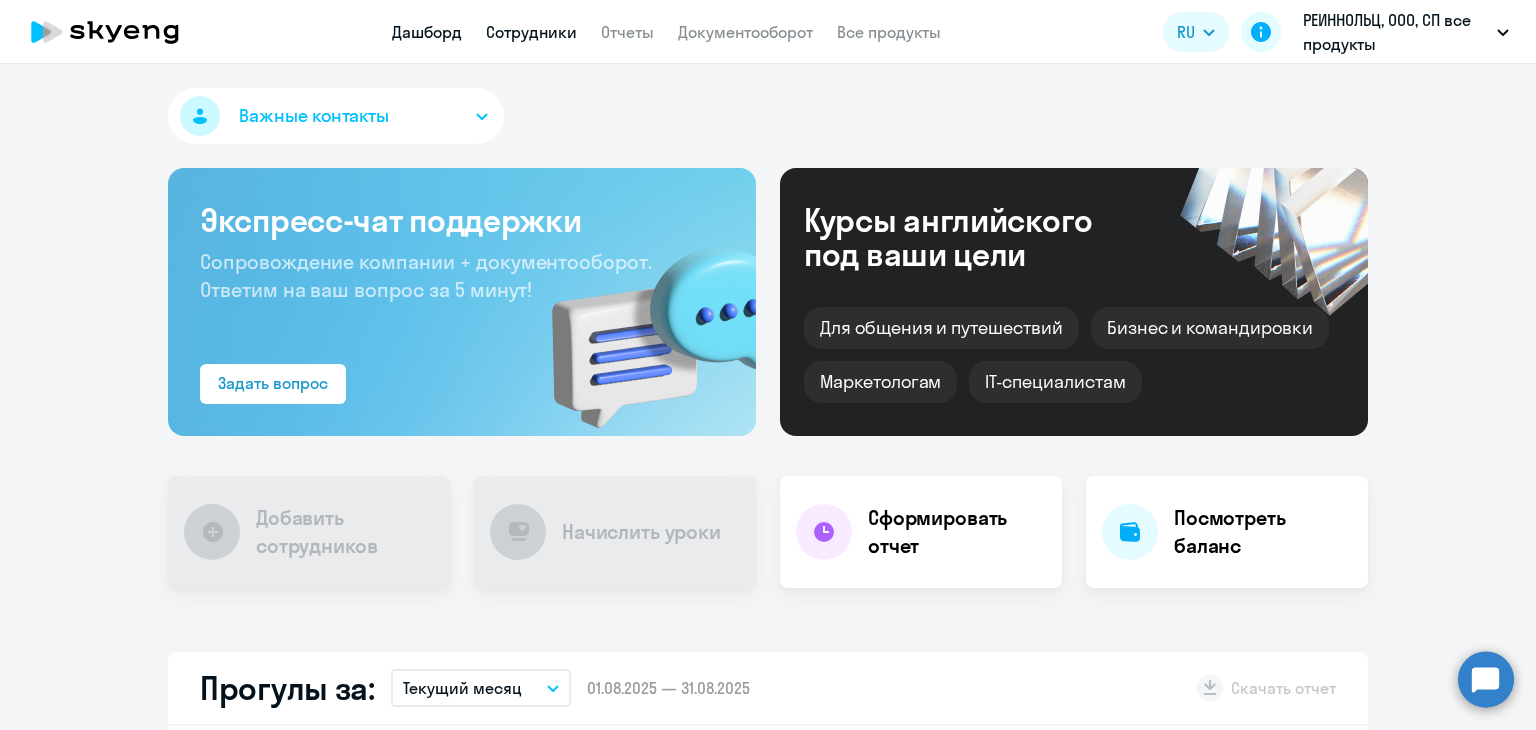 click on "Сотрудники" at bounding box center (531, 32) 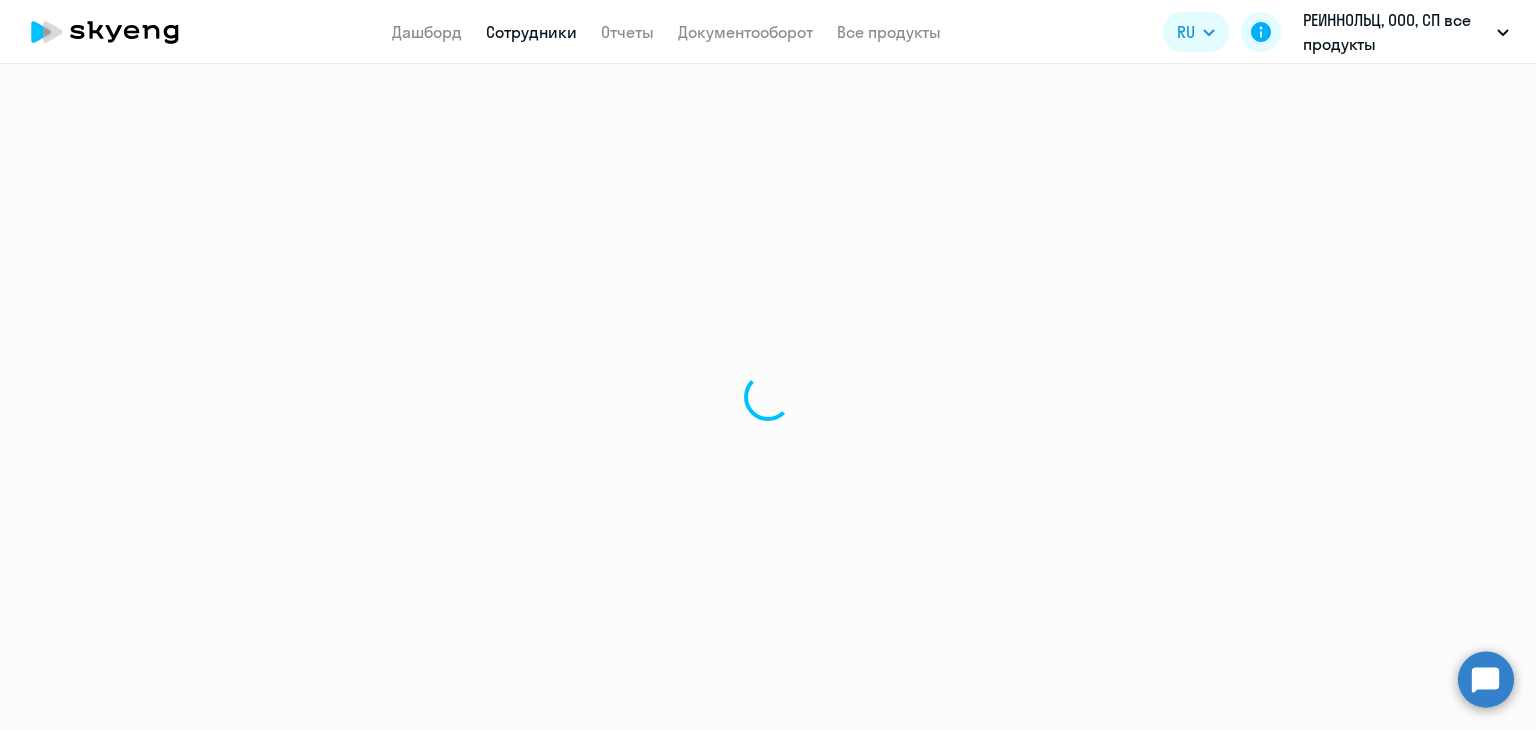 select on "30" 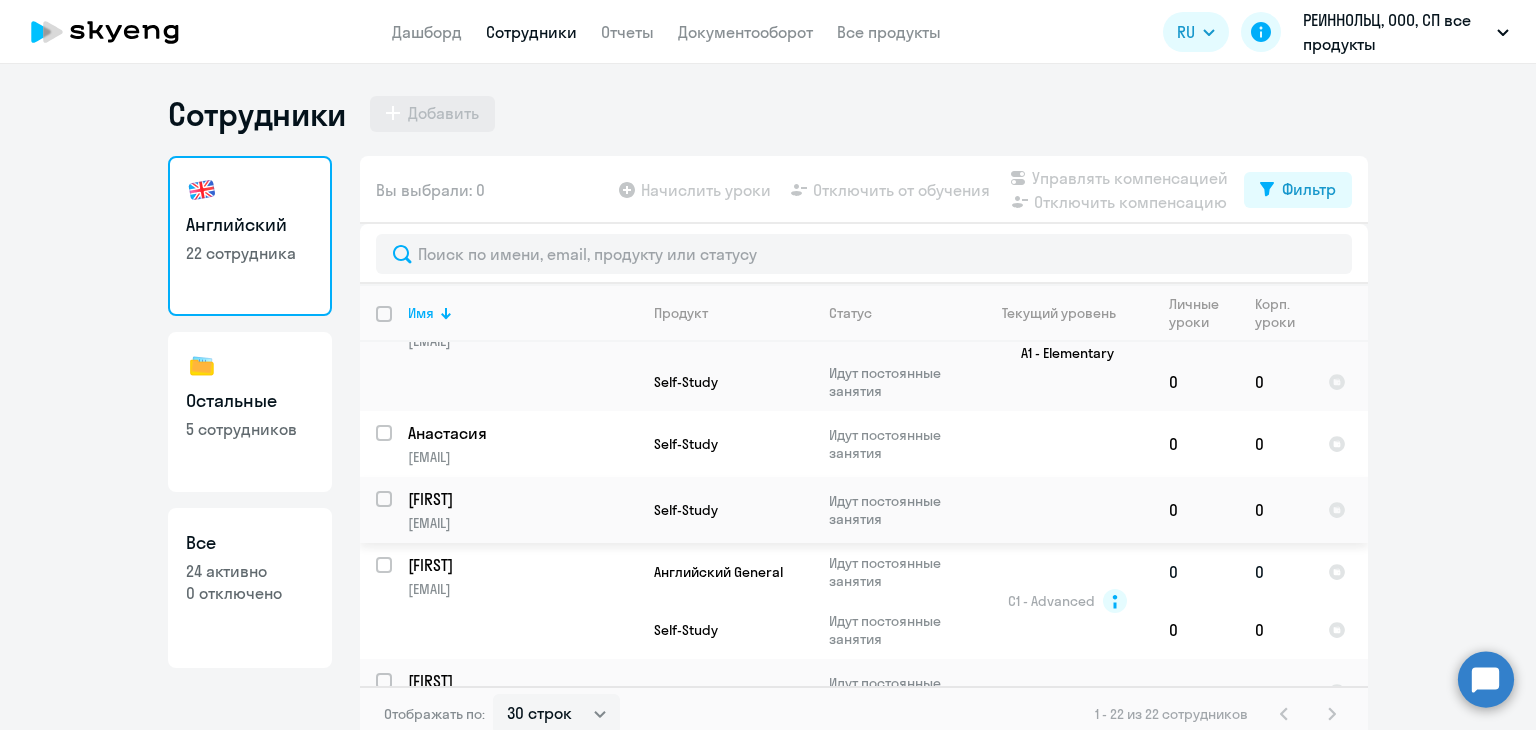 scroll, scrollTop: 1528, scrollLeft: 0, axis: vertical 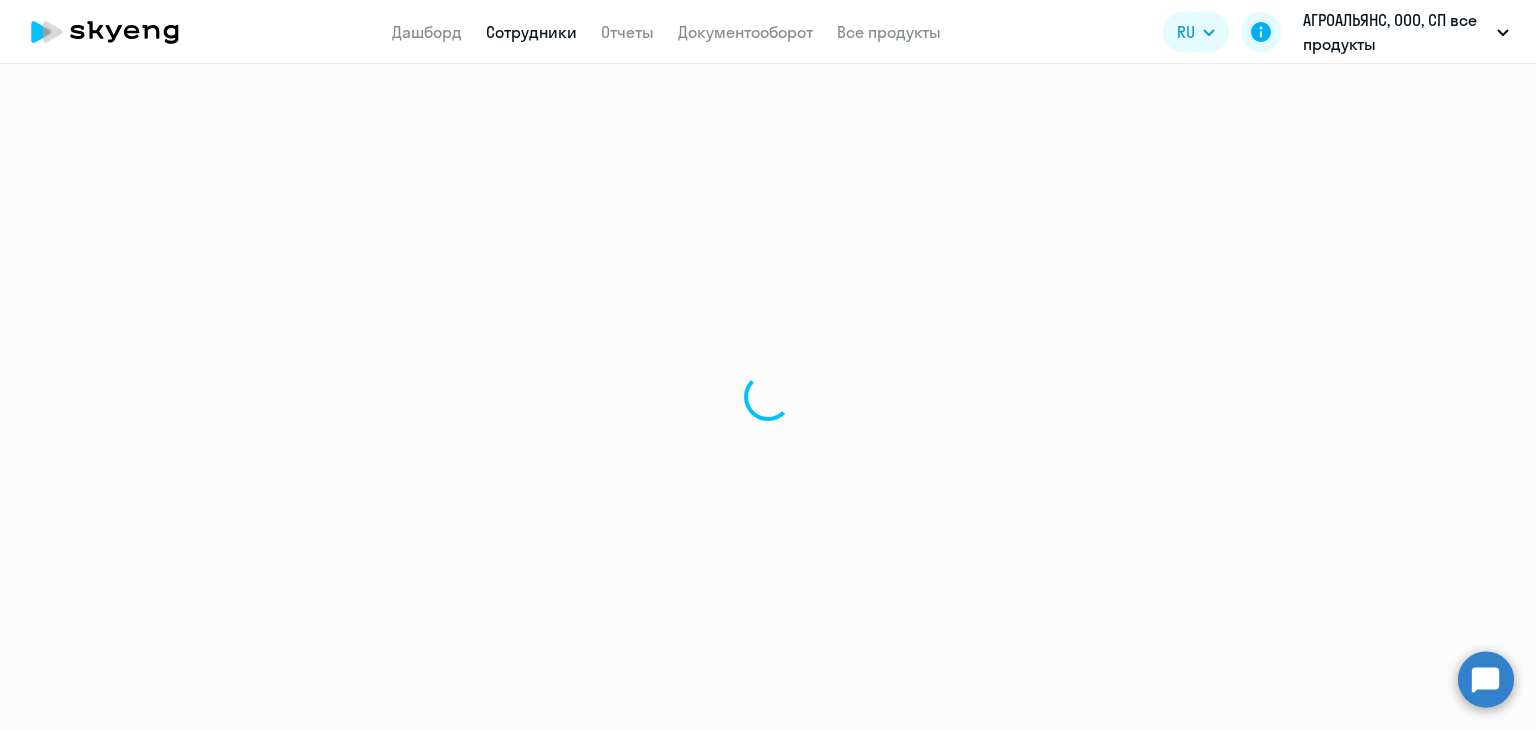 select on "30" 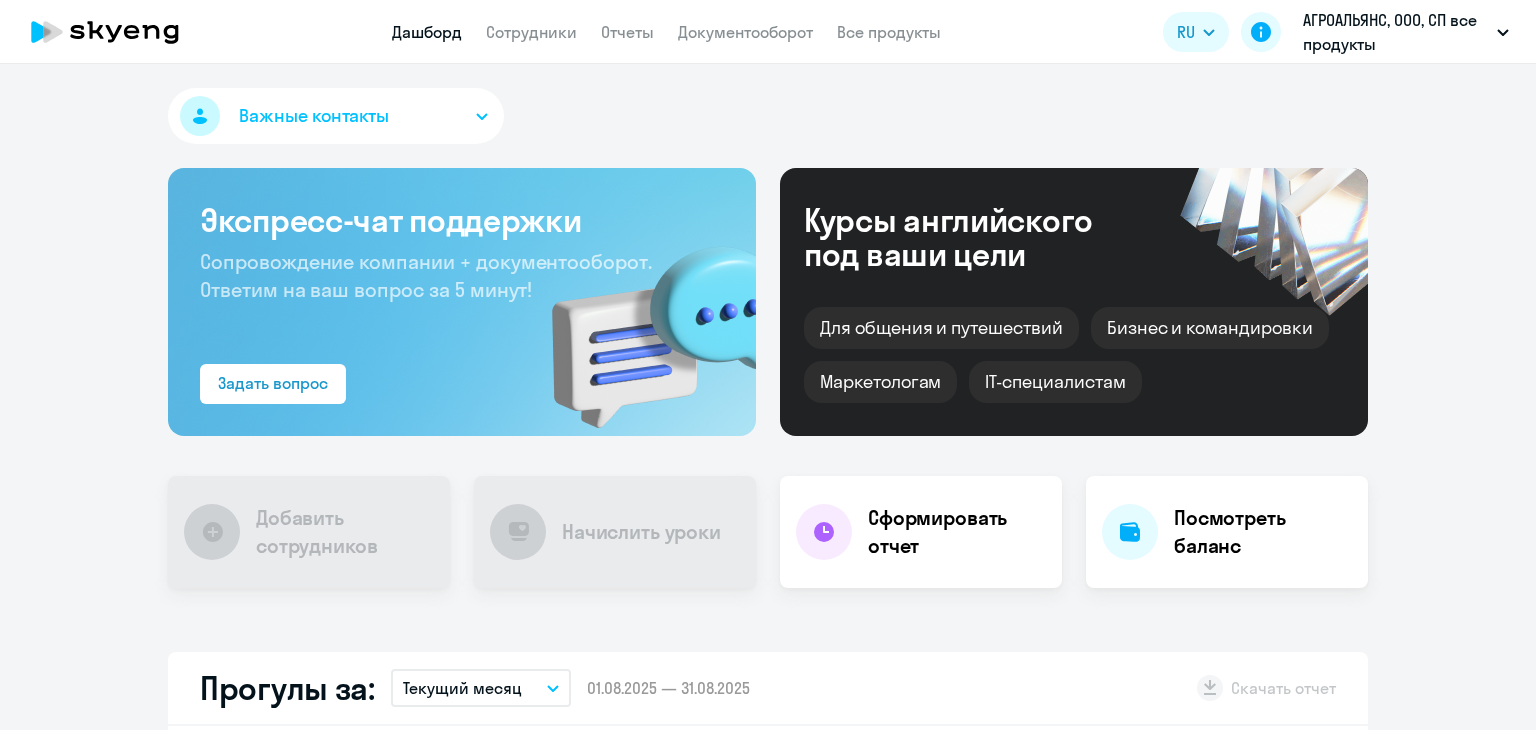 scroll, scrollTop: 0, scrollLeft: 0, axis: both 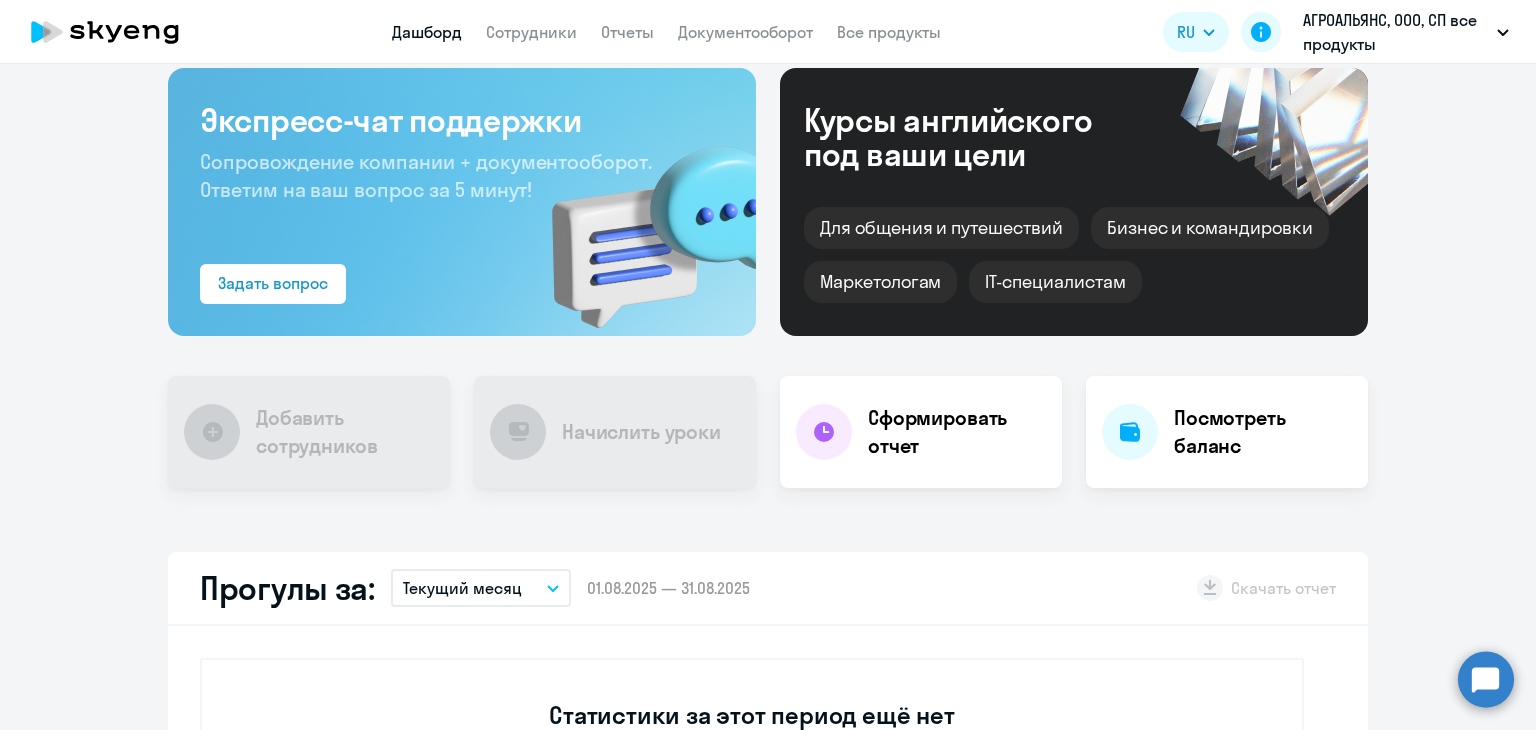 select on "30" 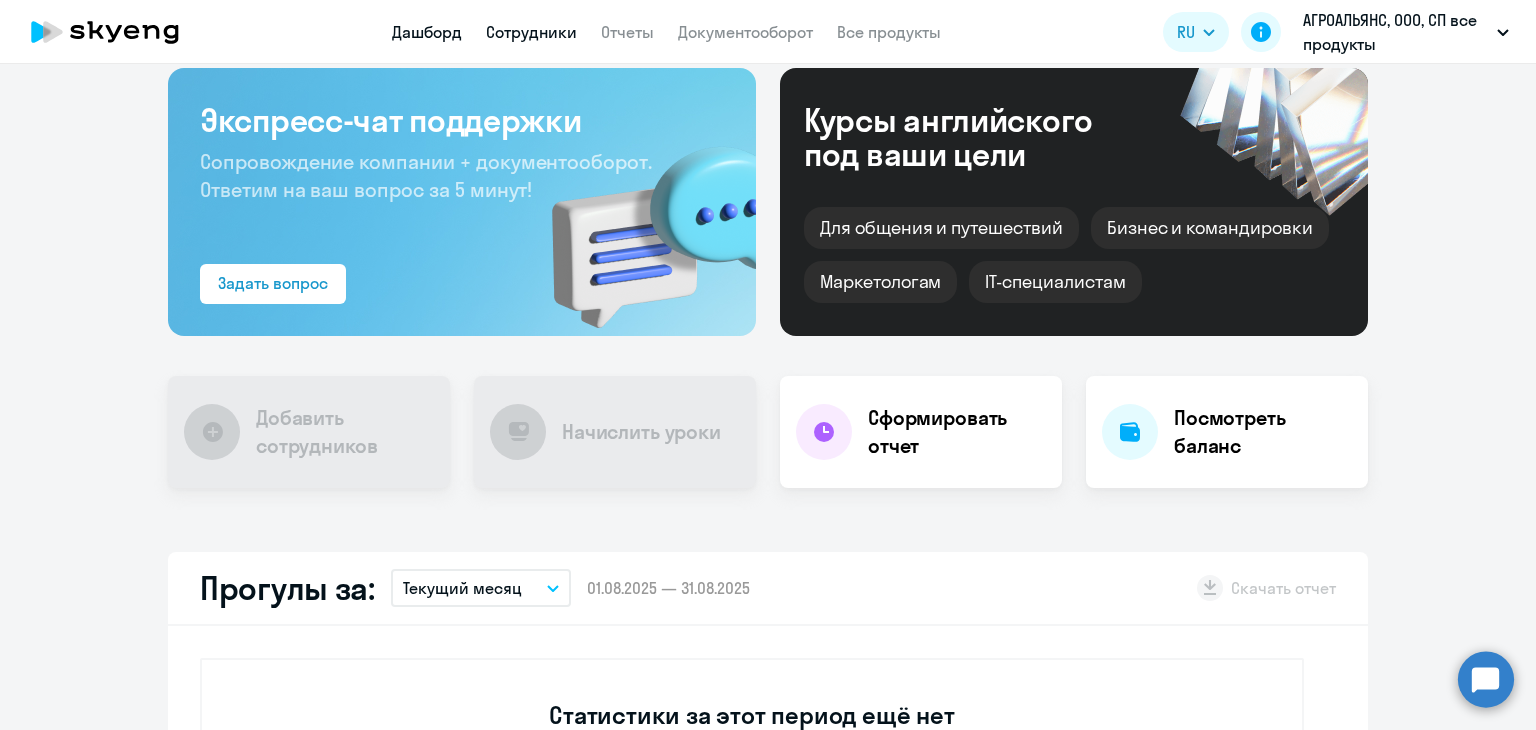 click on "Сотрудники" at bounding box center [531, 32] 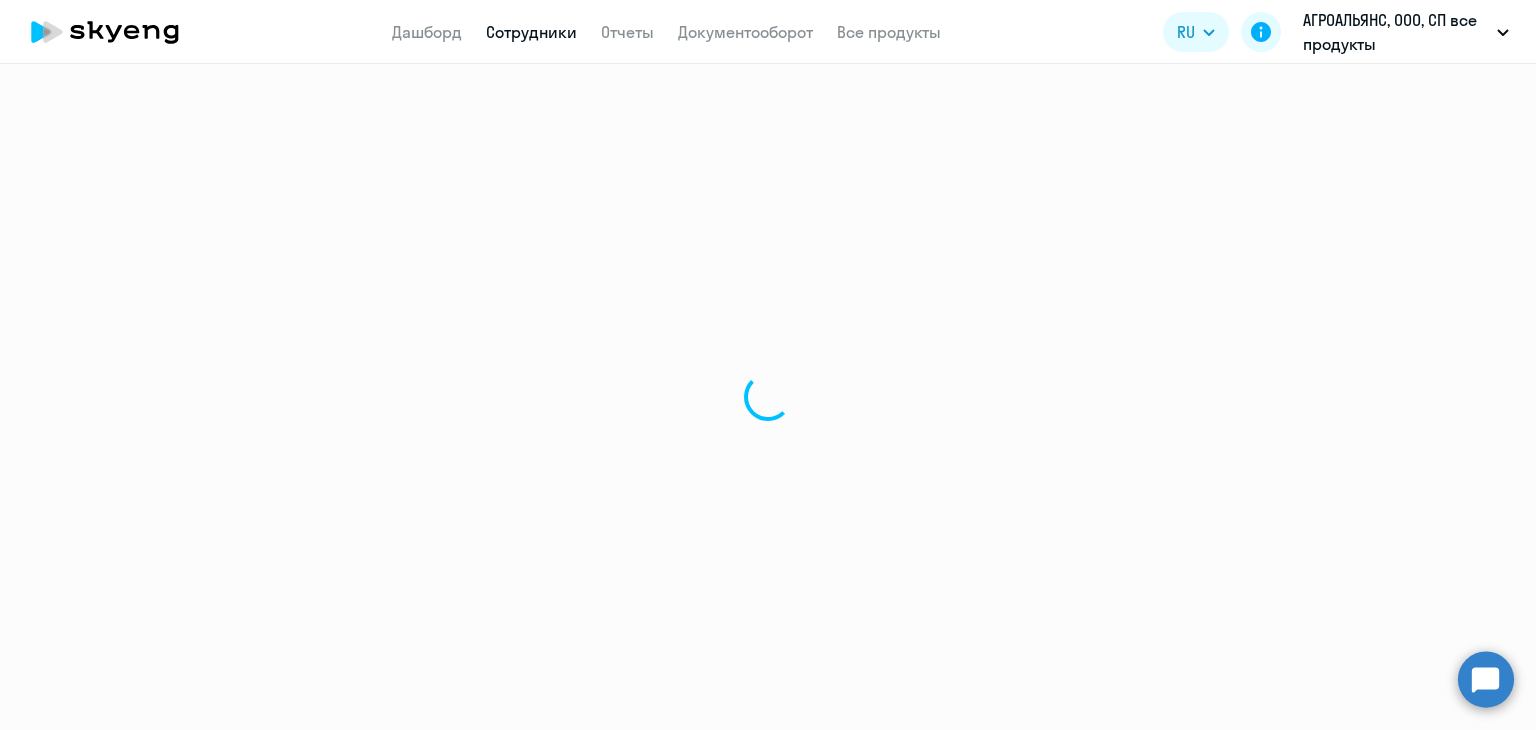 scroll, scrollTop: 0, scrollLeft: 0, axis: both 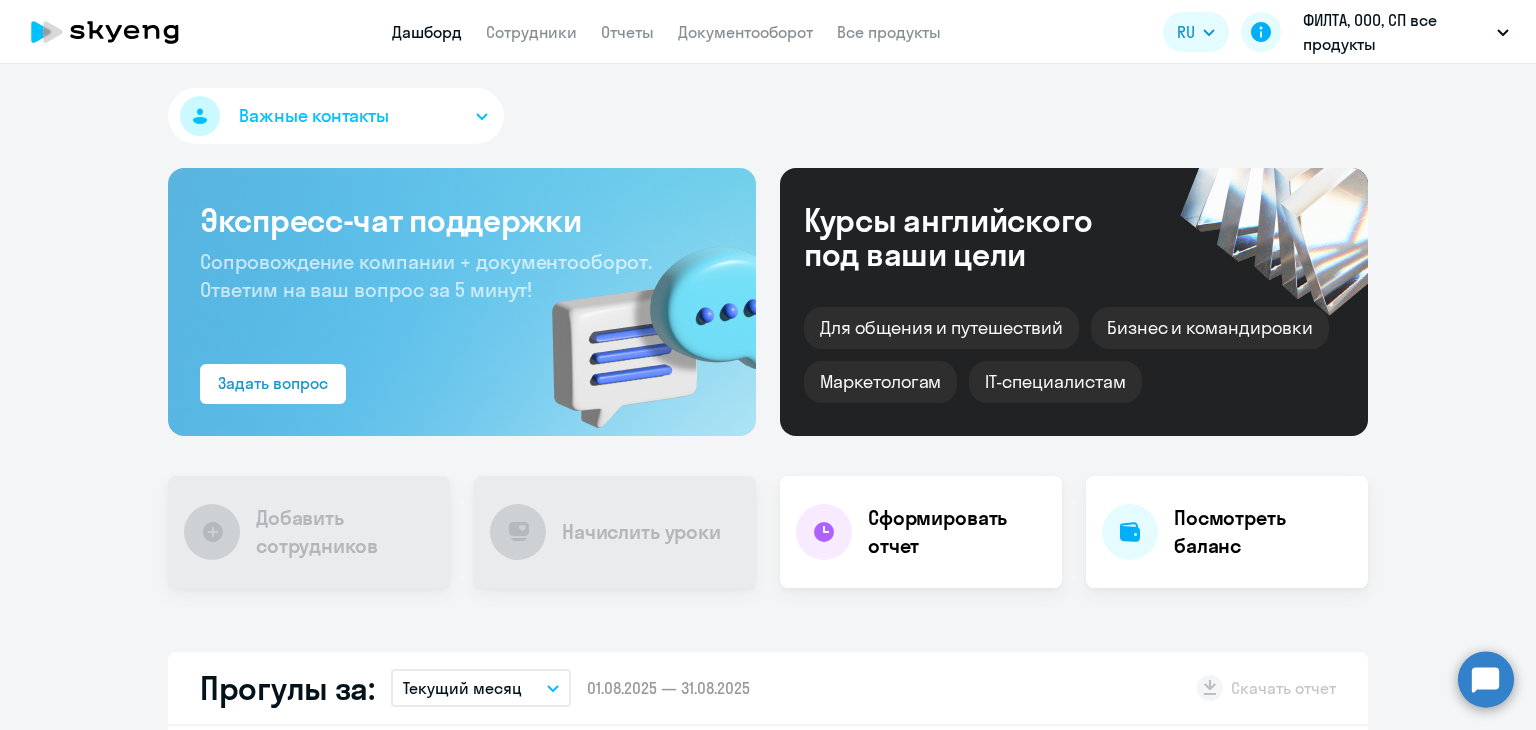 select on "30" 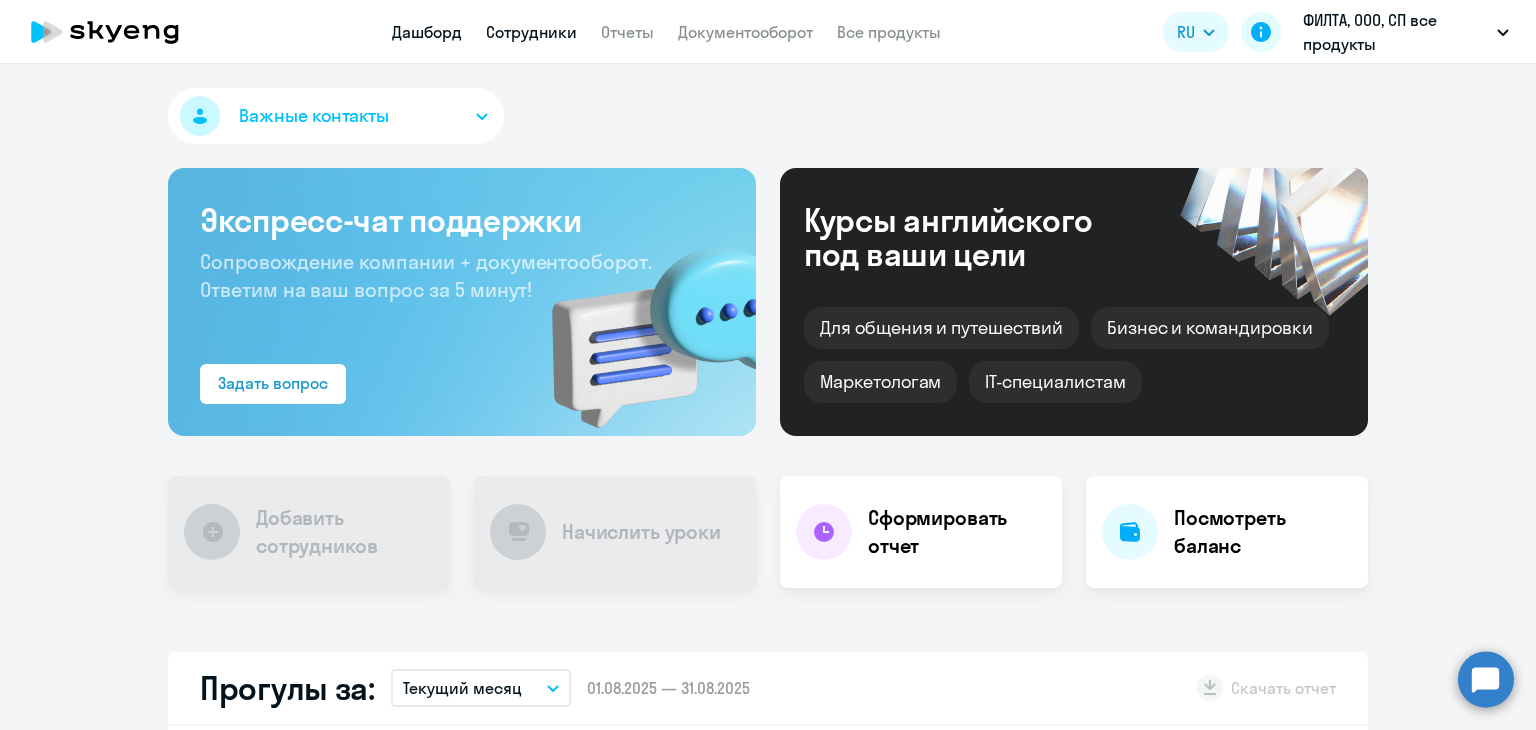 click on "Сотрудники" at bounding box center [531, 32] 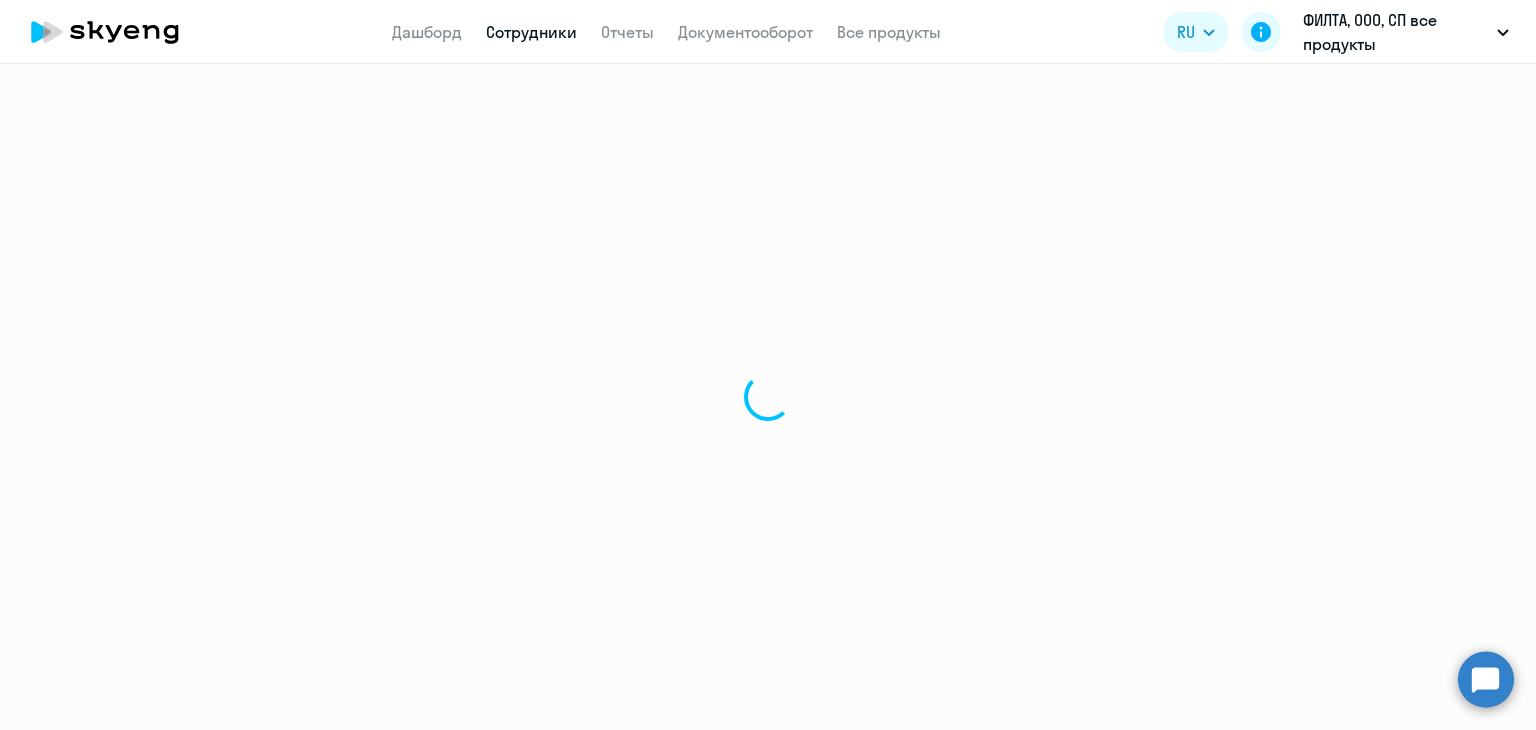 select on "30" 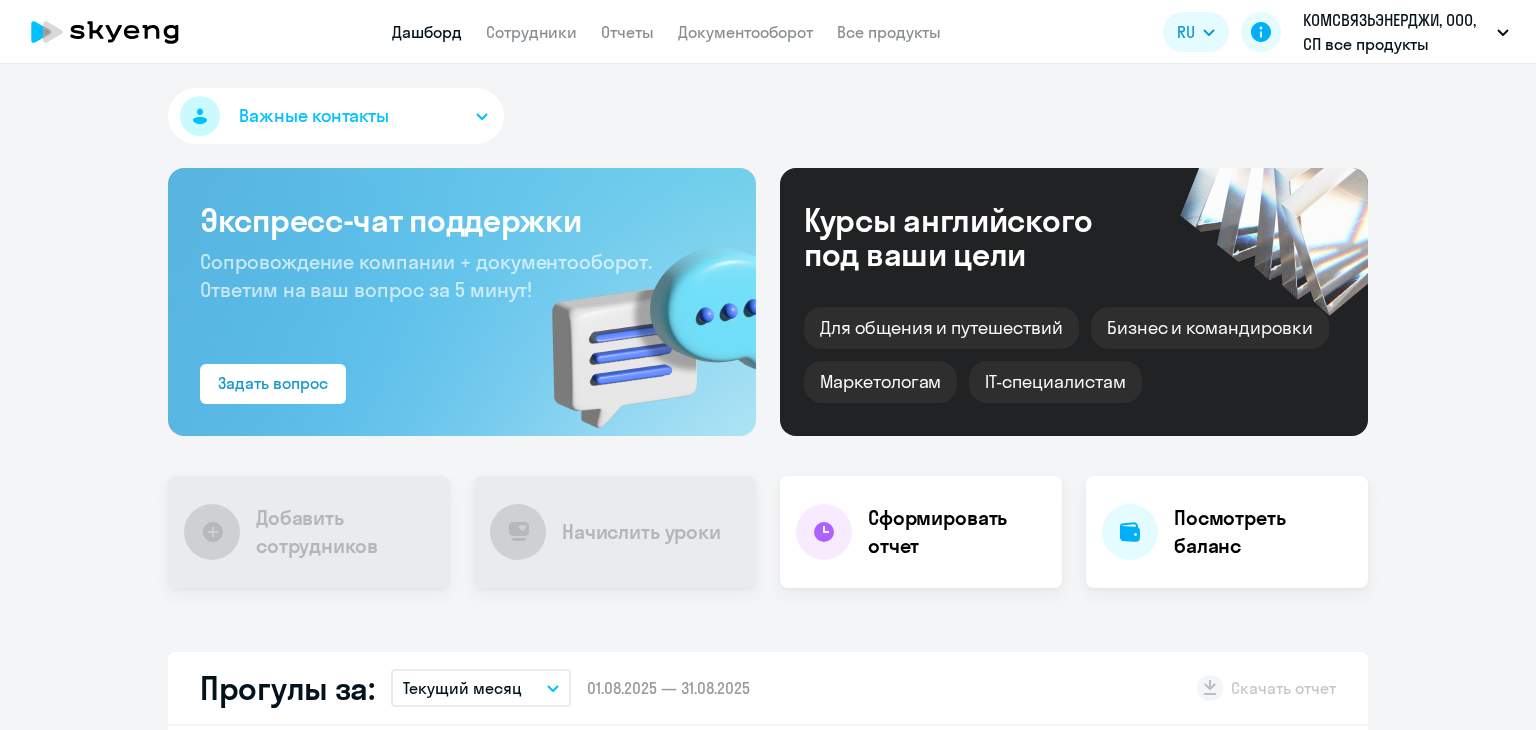 scroll, scrollTop: 0, scrollLeft: 0, axis: both 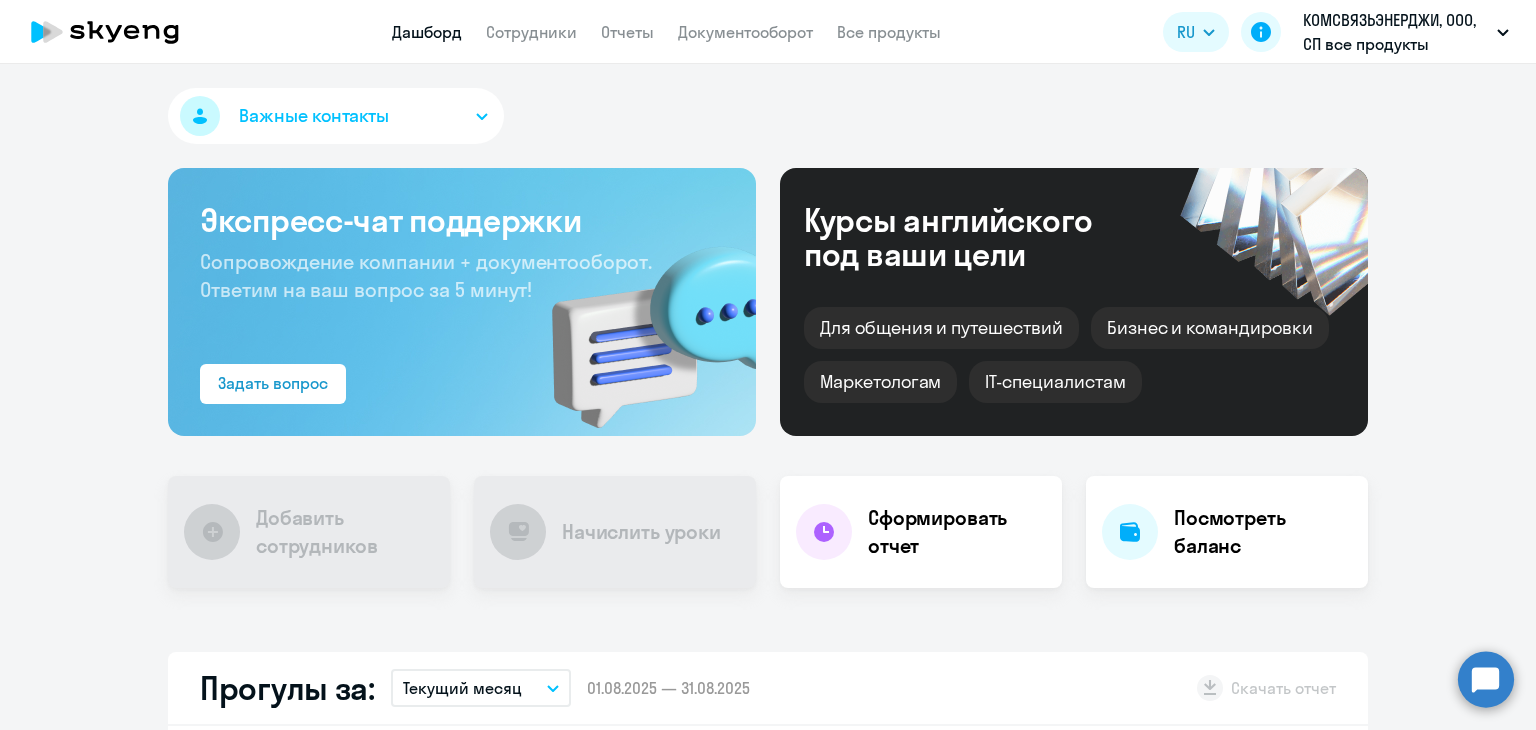 click on "Дашборд
Сотрудники
Отчеты
Документооборот
Все продукты
Дашборд Сотрудники Отчеты Документооборот Все продукты  RU
КОМСВЯЗЬЭНЕРДЖИ, ООО, СП все продукты" at bounding box center [768, 32] 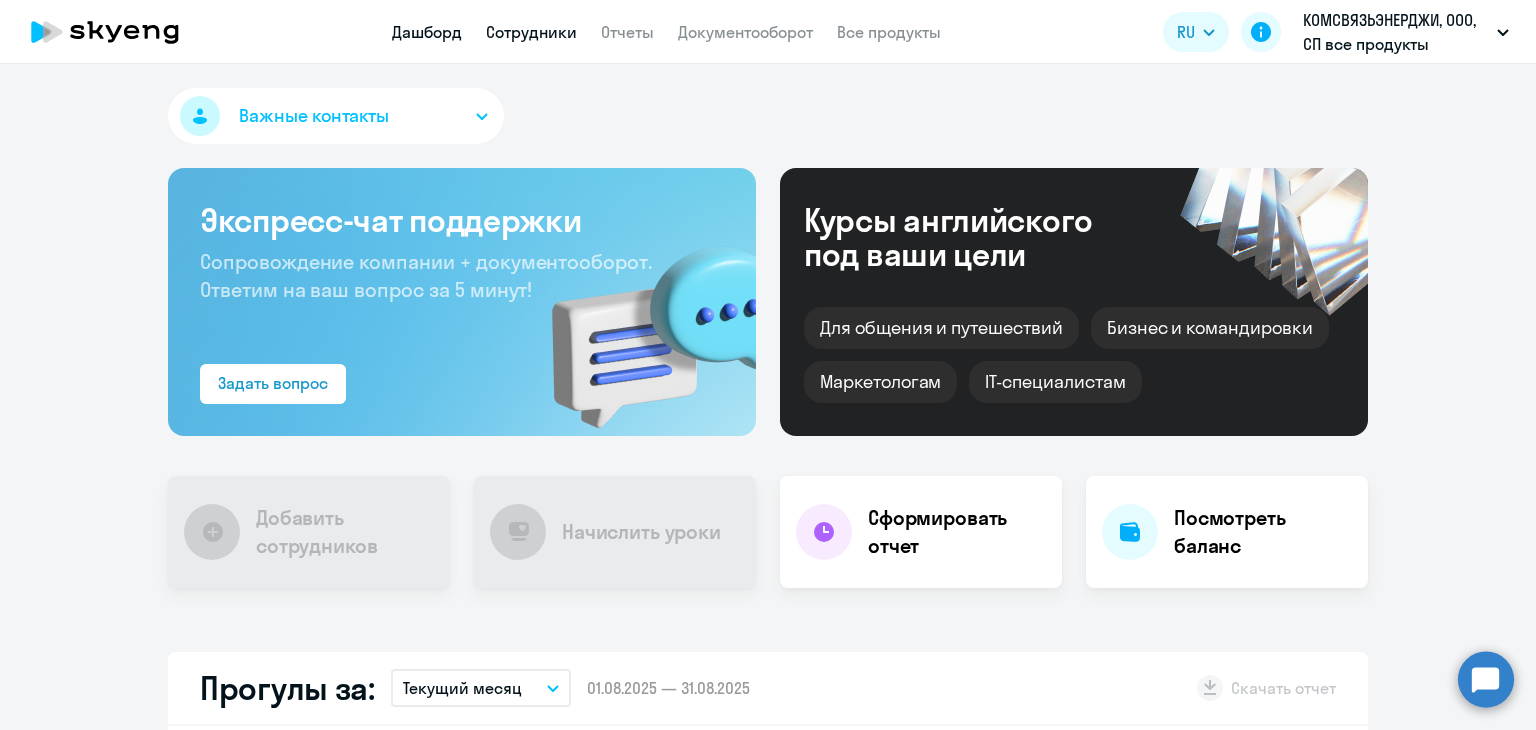 click on "Сотрудники" at bounding box center [531, 32] 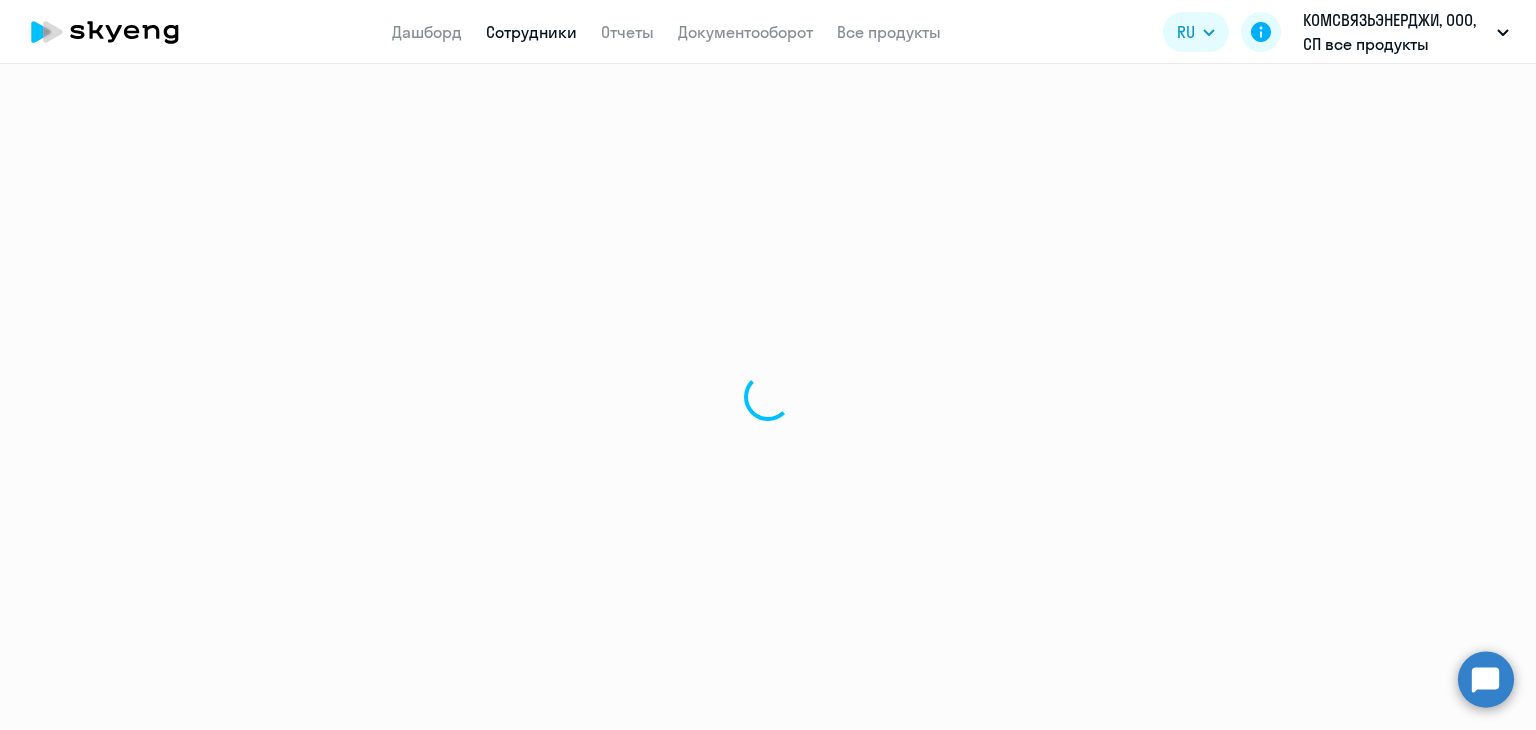 select on "30" 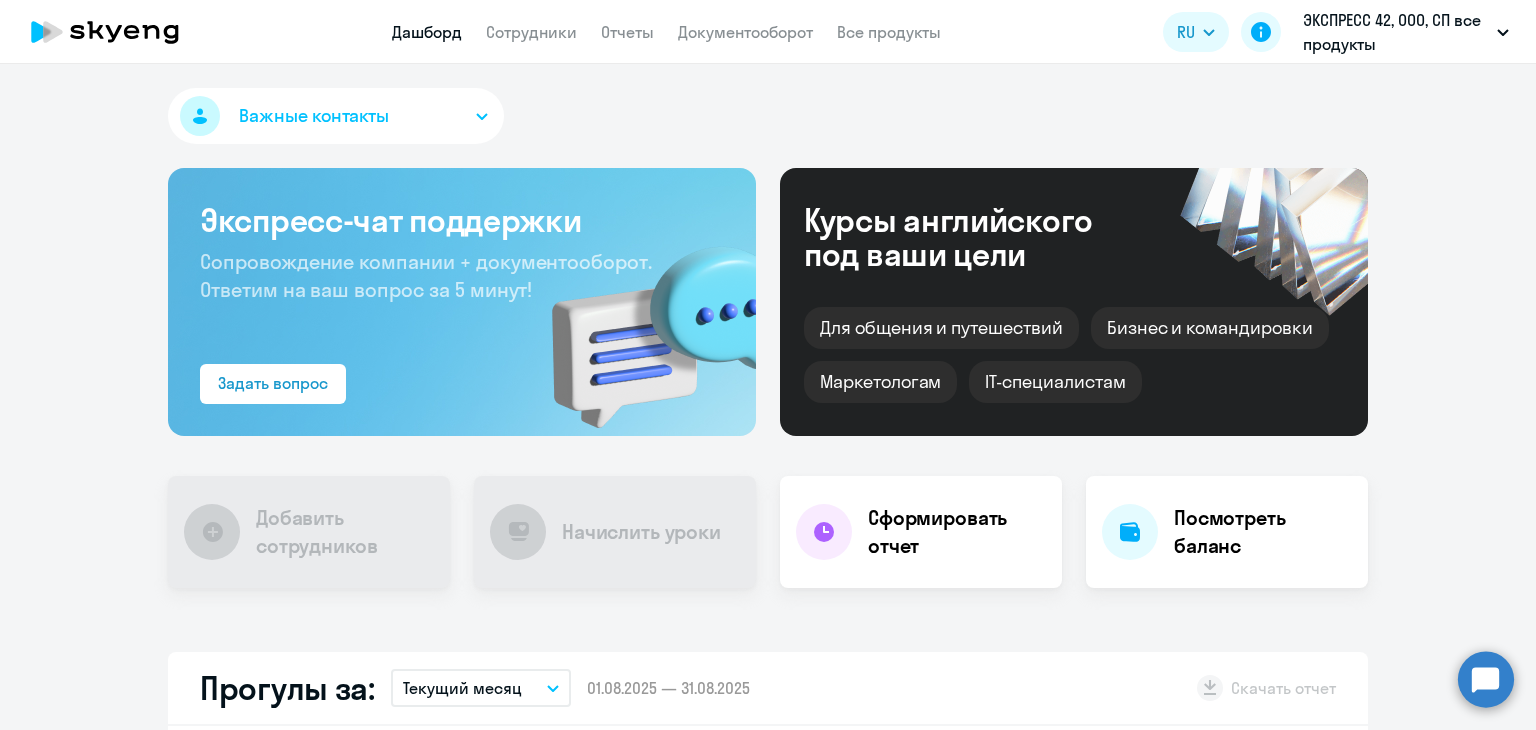 scroll, scrollTop: 0, scrollLeft: 0, axis: both 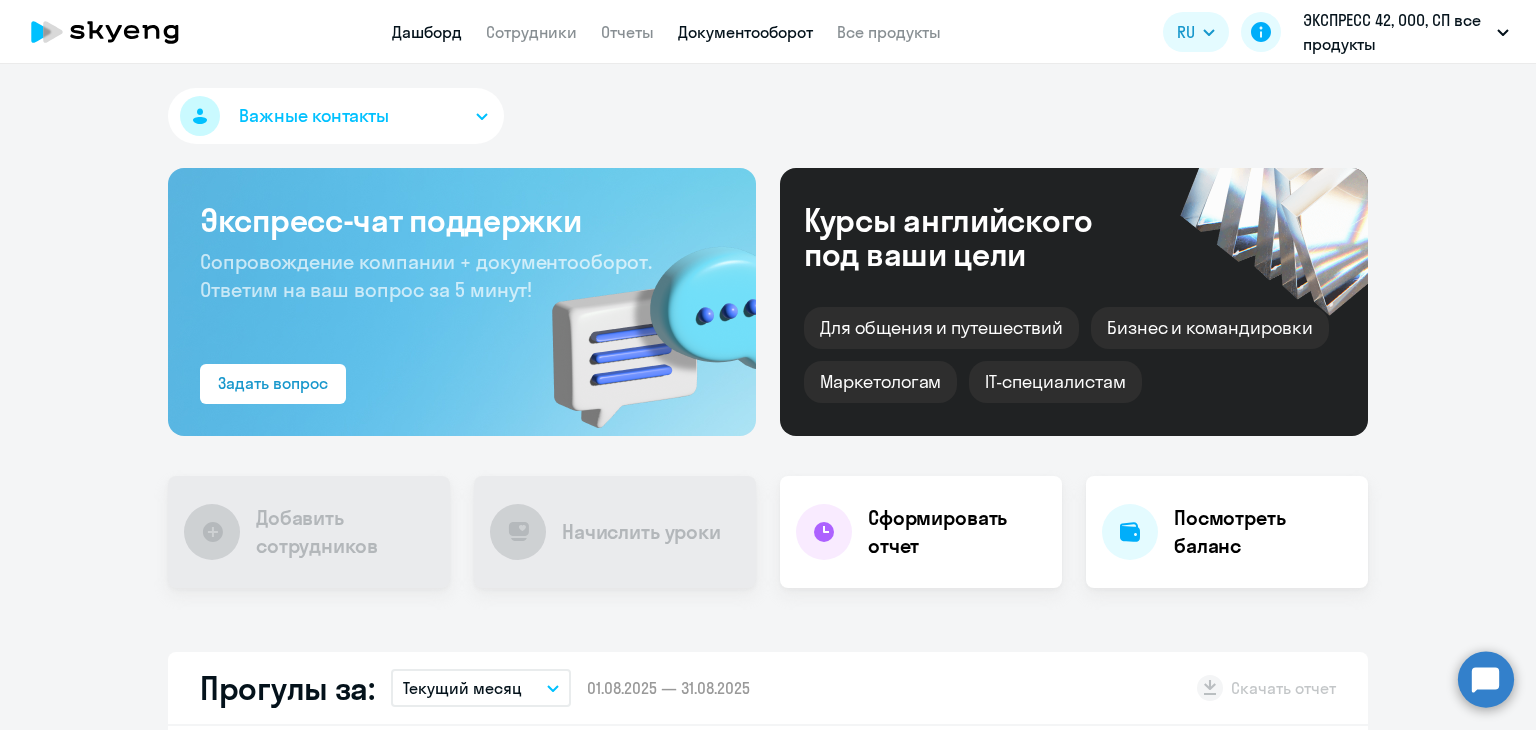 click on "Документооборот" at bounding box center [745, 32] 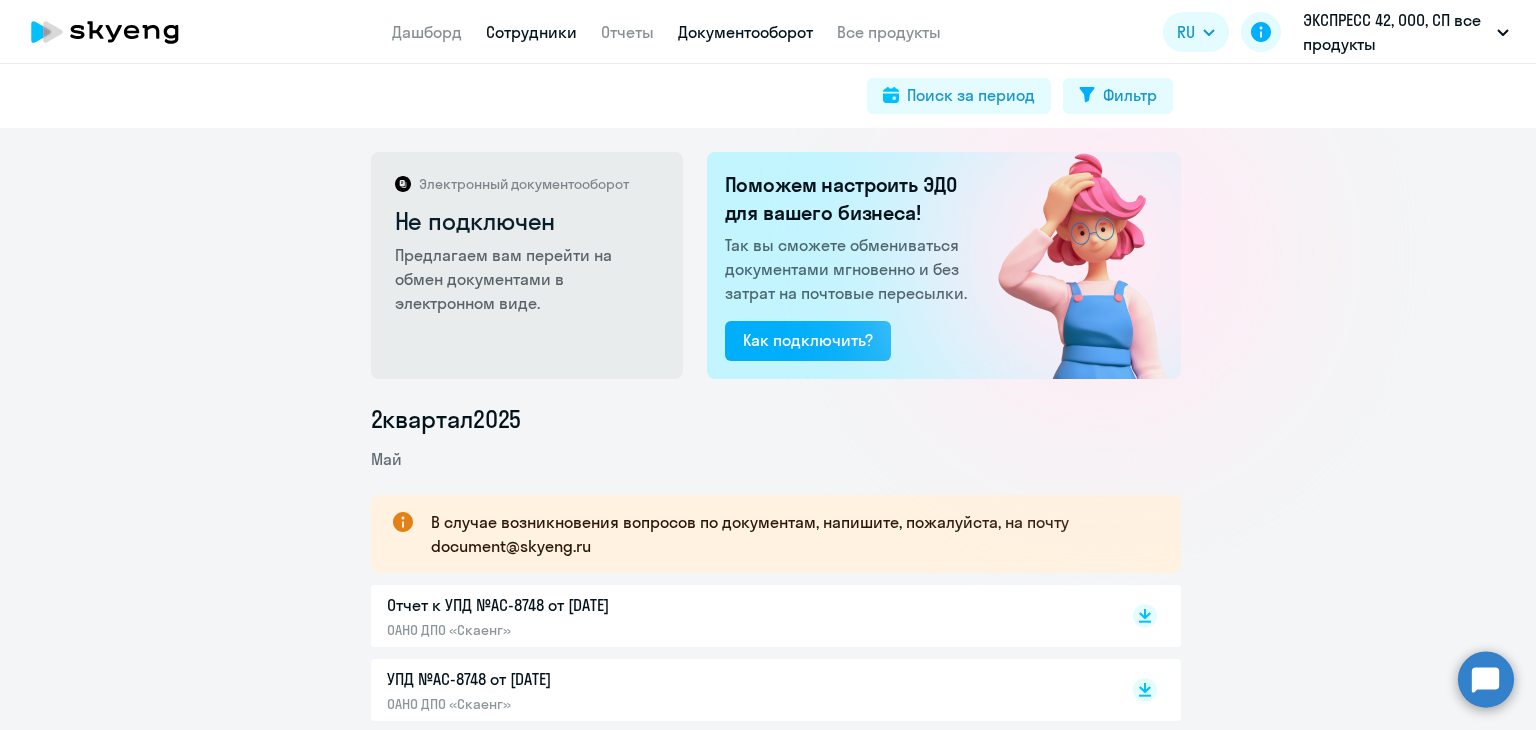 click on "Сотрудники" at bounding box center [531, 32] 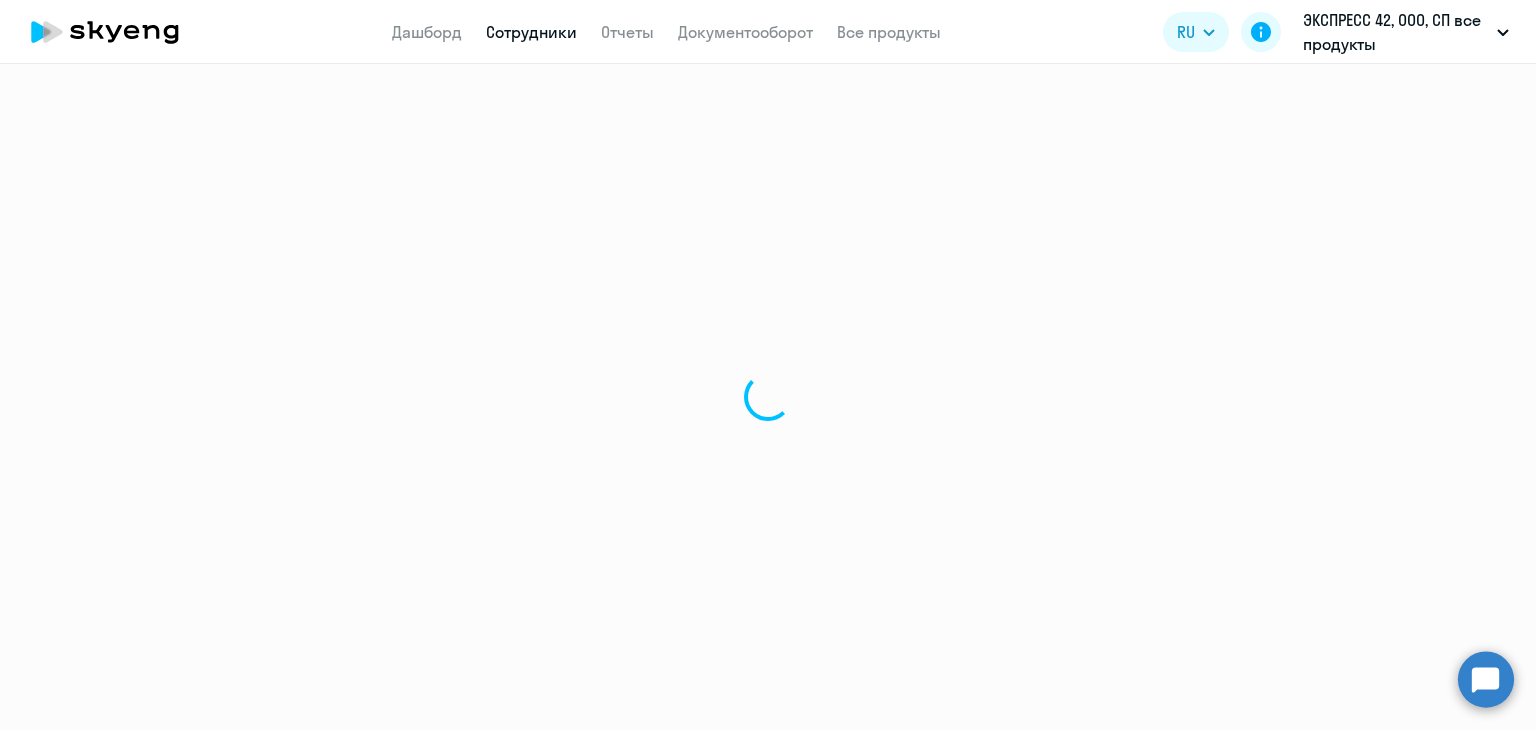 select on "30" 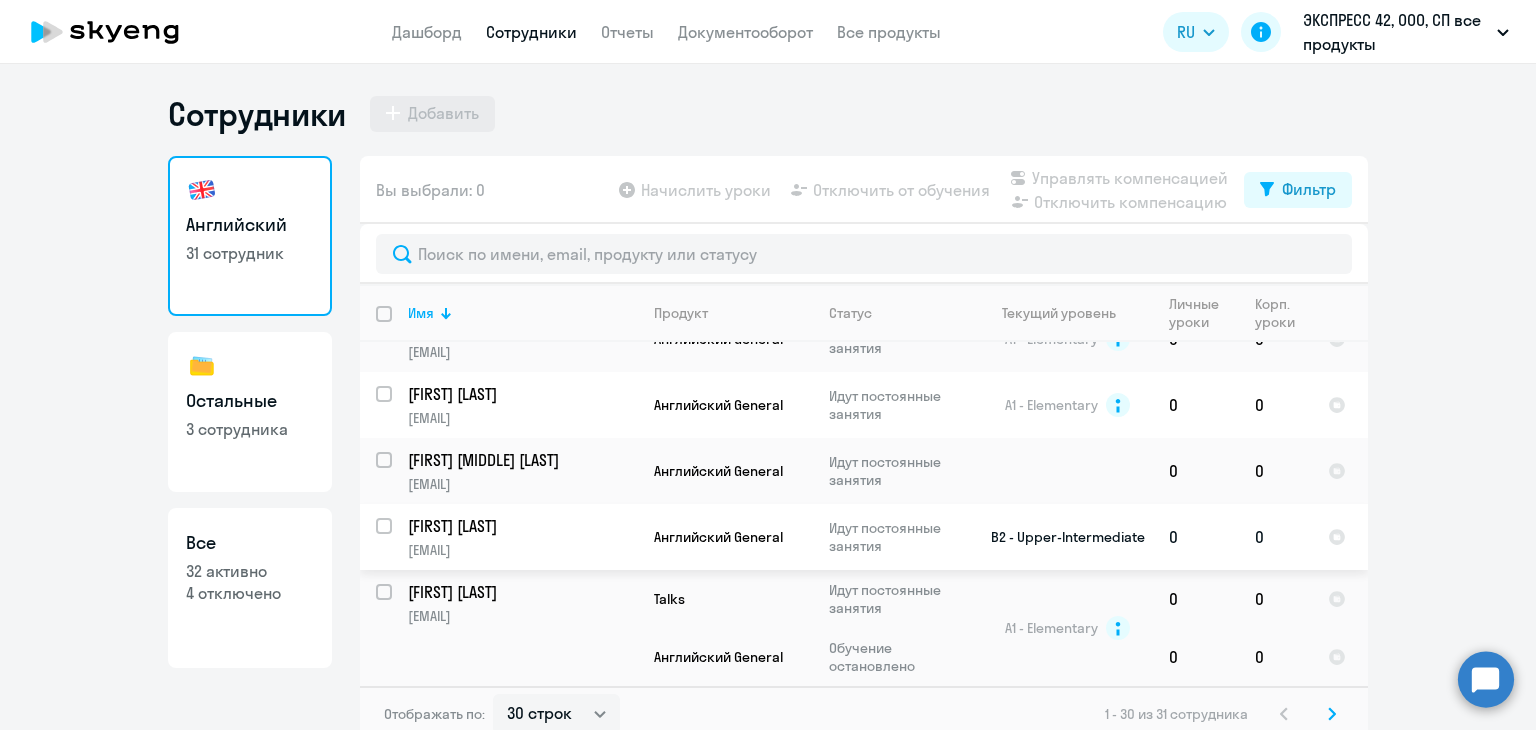 scroll, scrollTop: 2227, scrollLeft: 0, axis: vertical 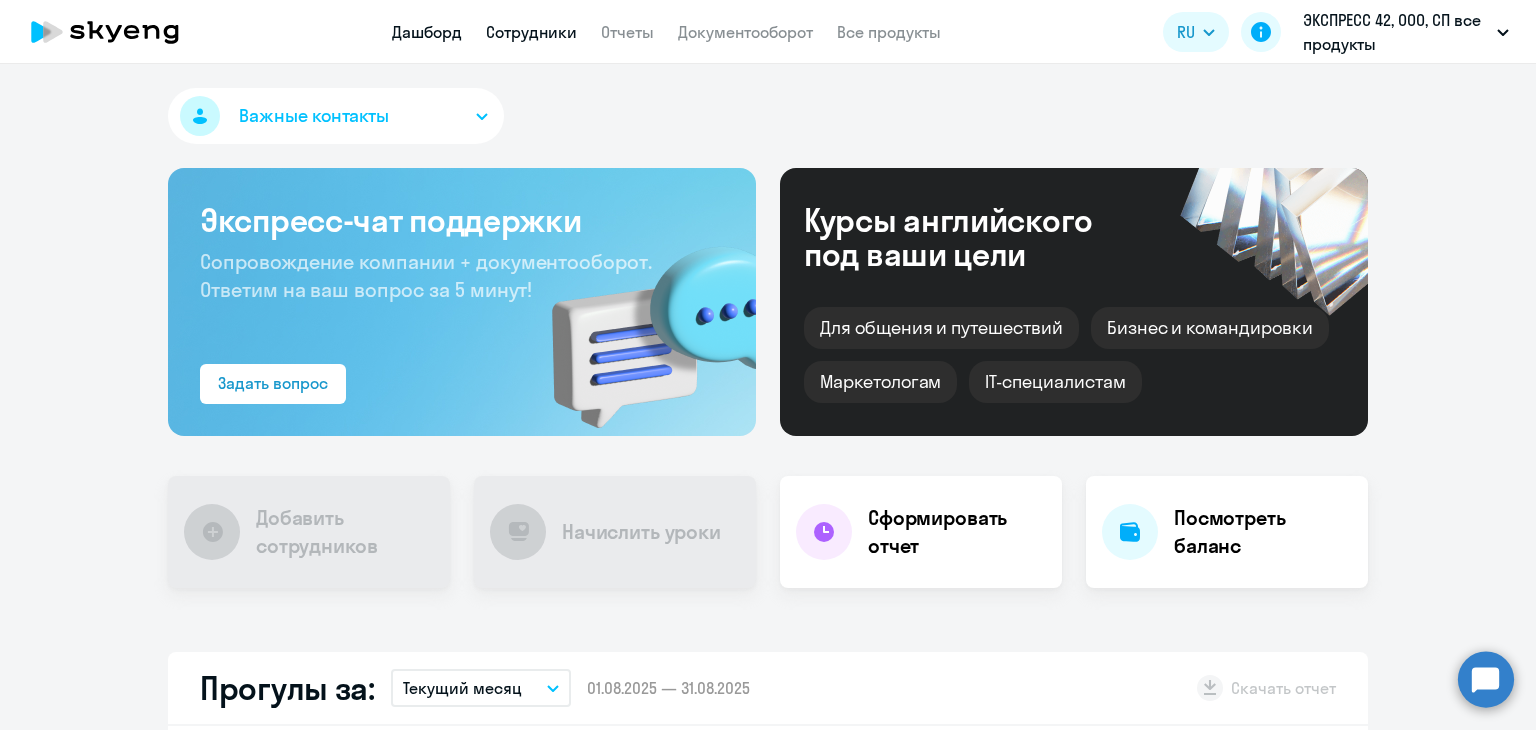 click on "Сотрудники" at bounding box center [531, 32] 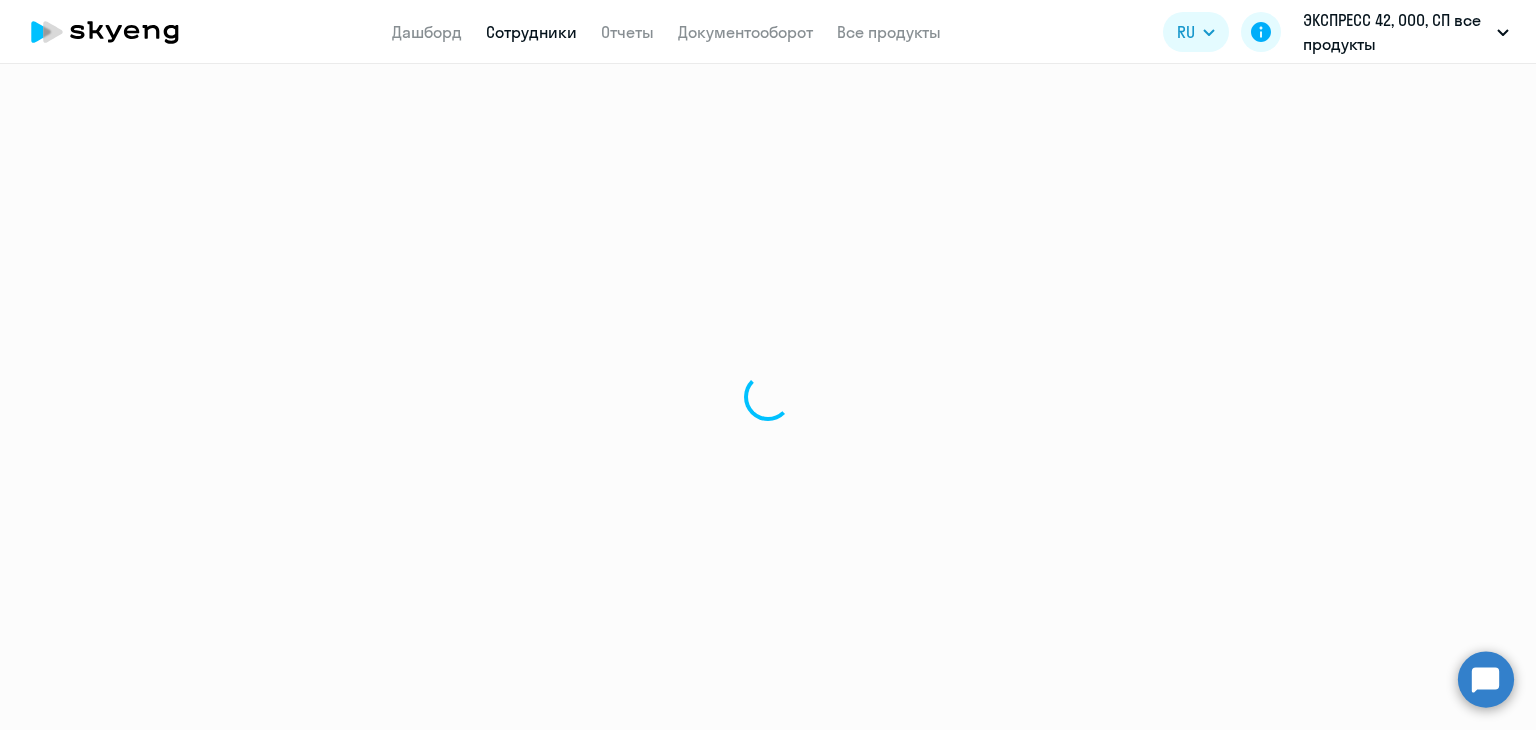 select on "30" 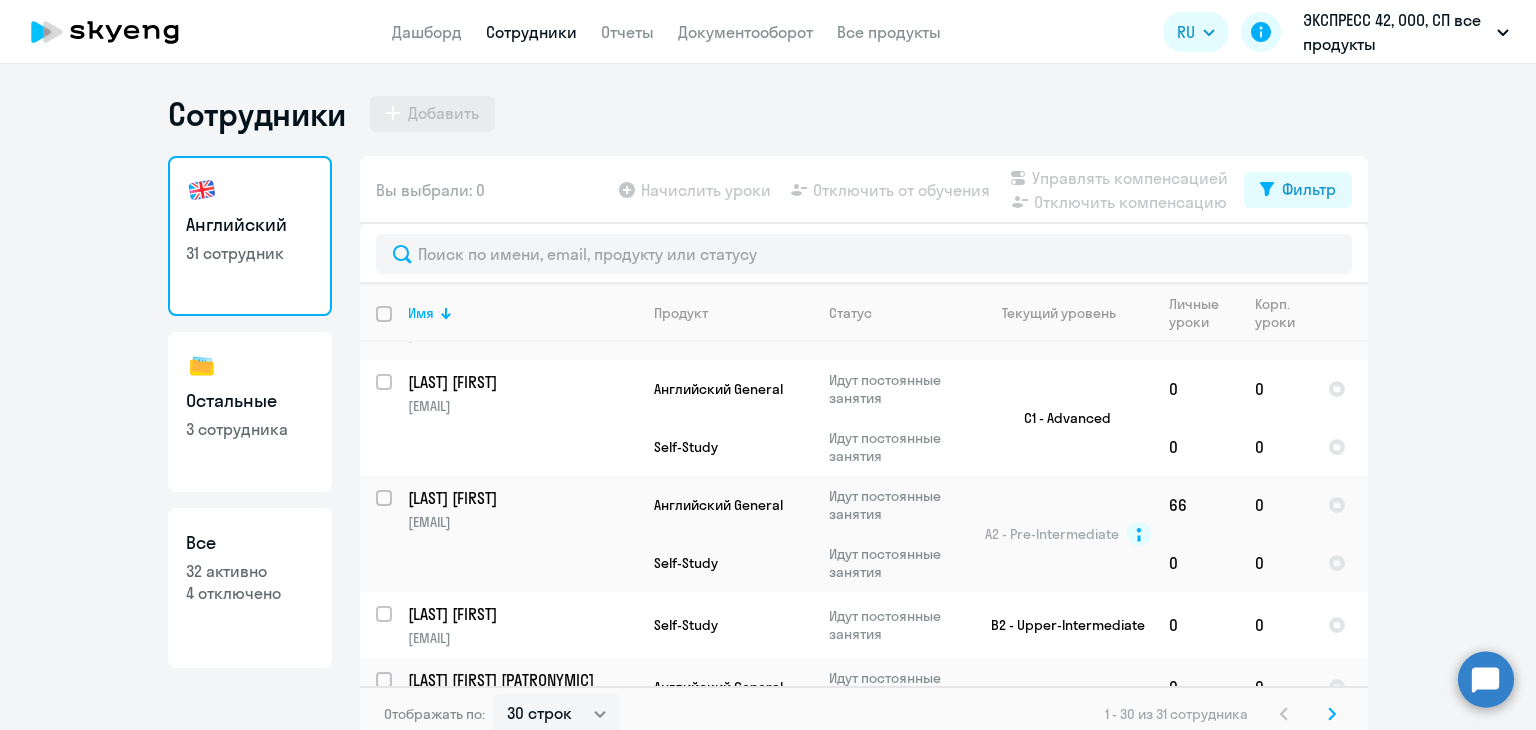 scroll, scrollTop: 1000, scrollLeft: 0, axis: vertical 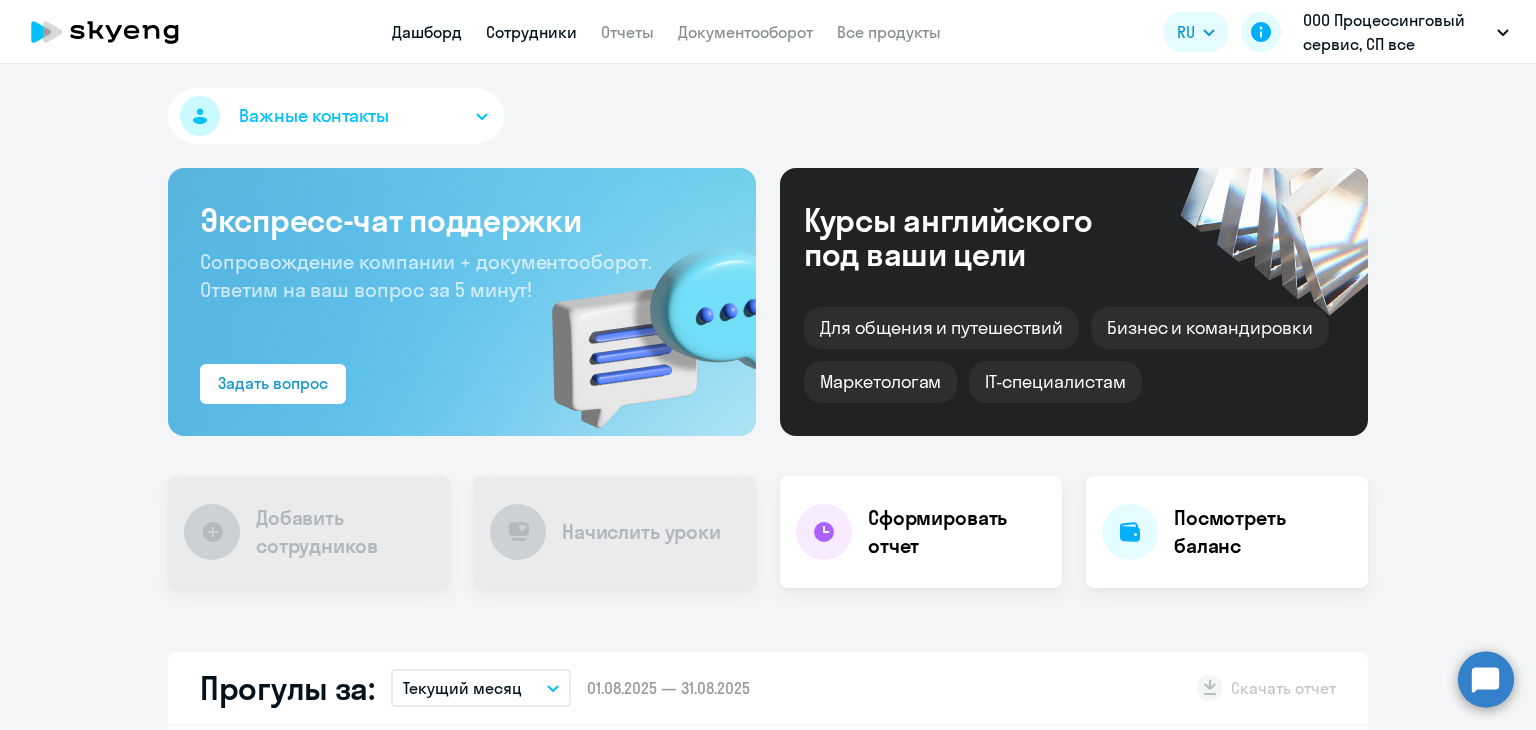 click on "Сотрудники" at bounding box center [531, 32] 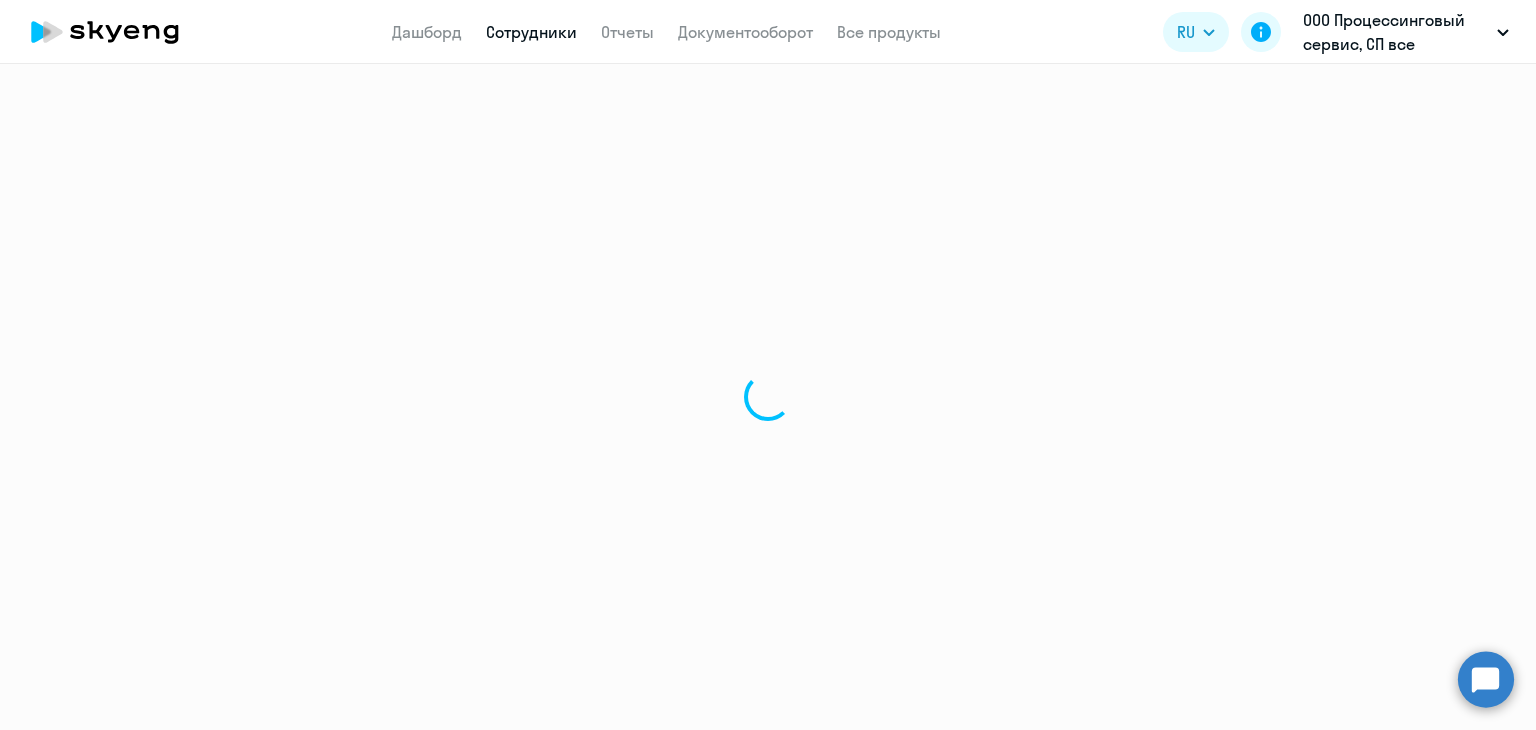 select on "30" 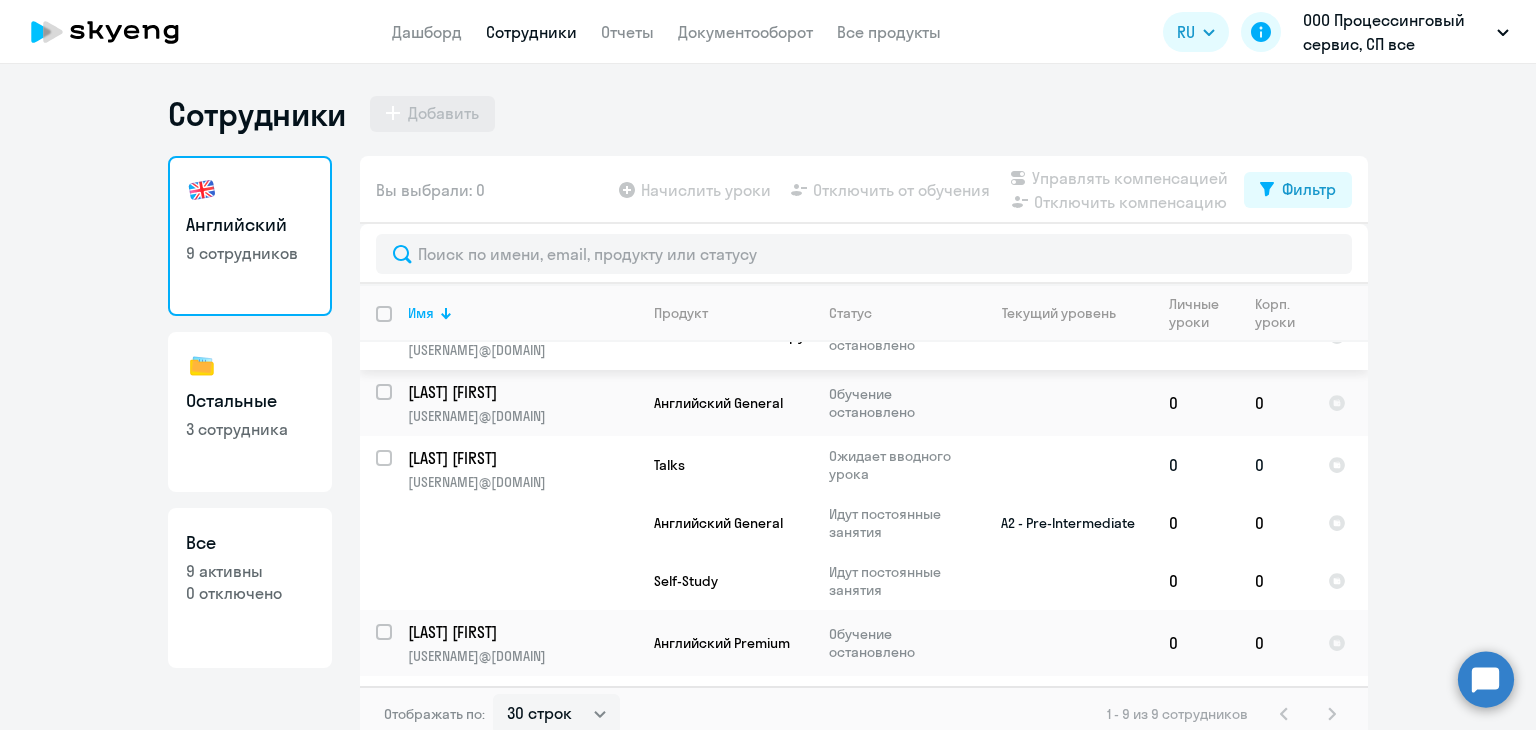 scroll, scrollTop: 468, scrollLeft: 0, axis: vertical 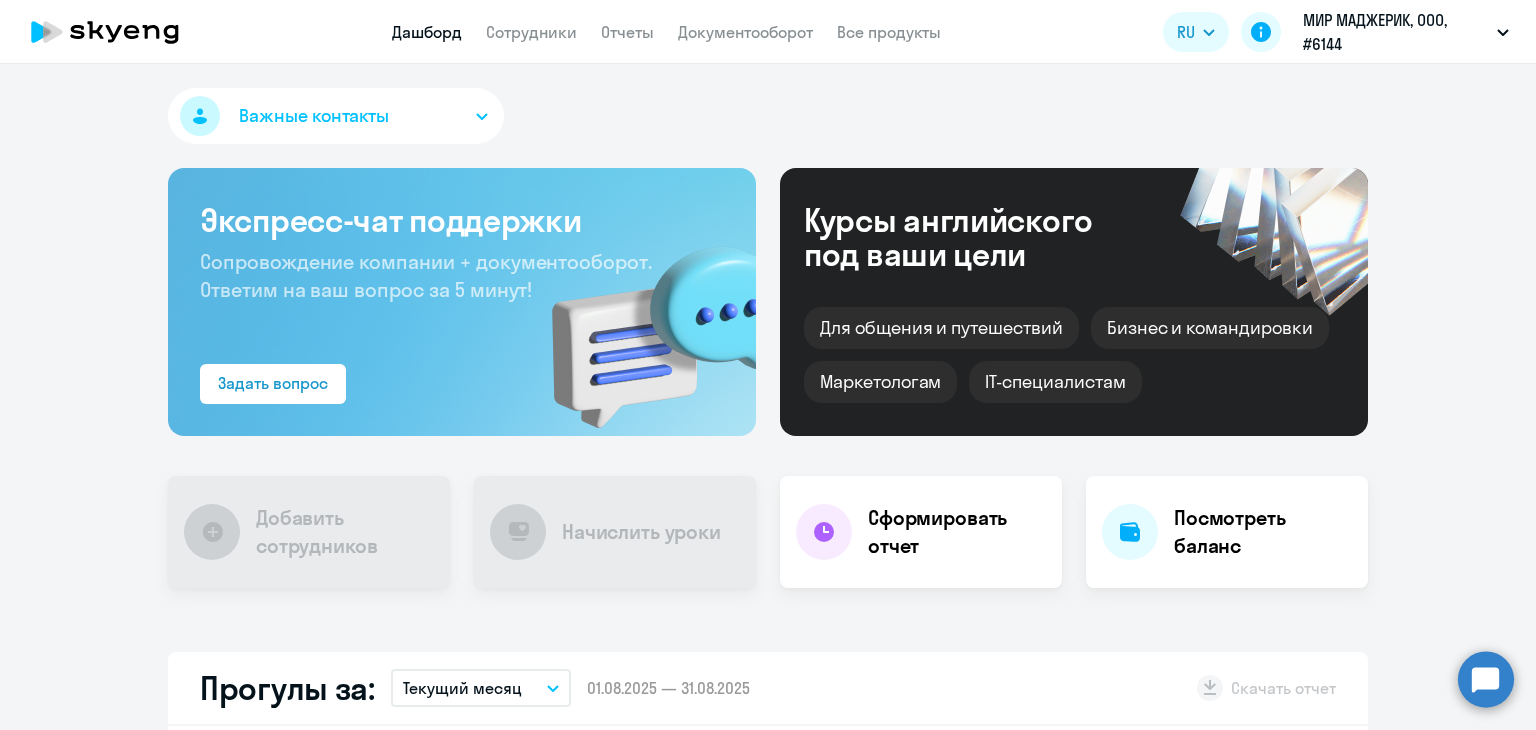 click on "Дашборд
Сотрудники
Отчеты
Документооборот
Все продукты
Дашборд Сотрудники Отчеты Документооборот Все продукты  RU
МИР МАДЖЕРИК, ООО, #6144" at bounding box center (768, 32) 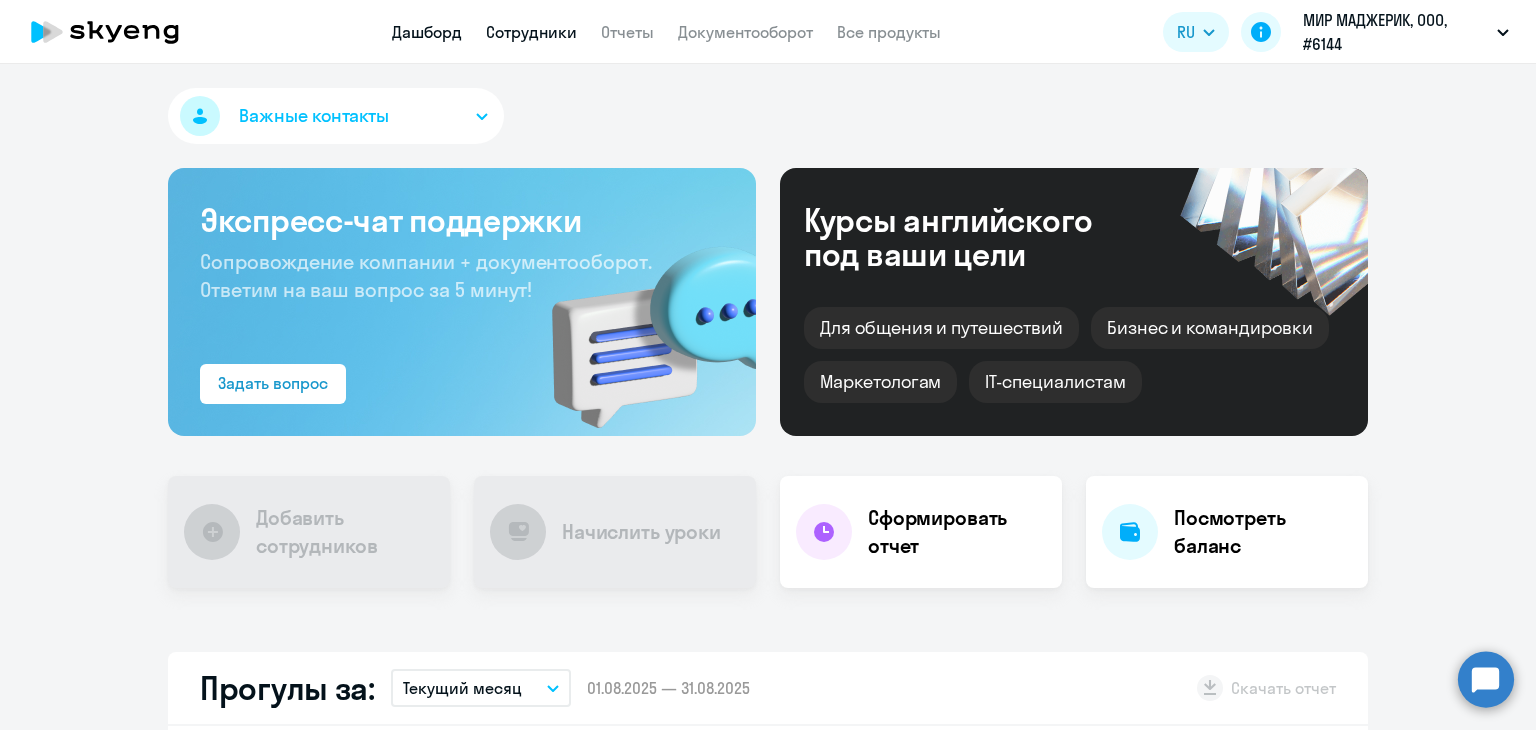 click on "Сотрудники" at bounding box center (531, 32) 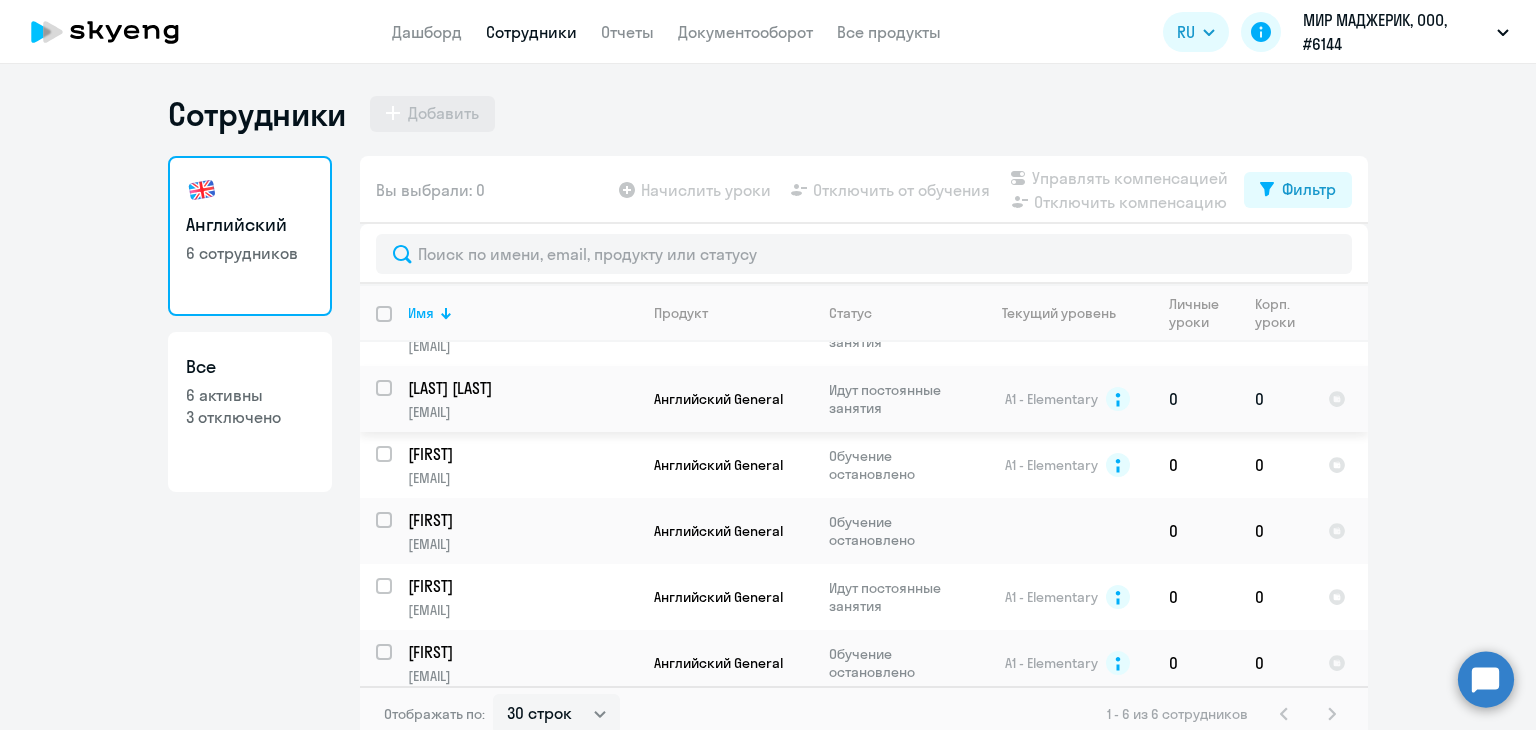 scroll, scrollTop: 55, scrollLeft: 0, axis: vertical 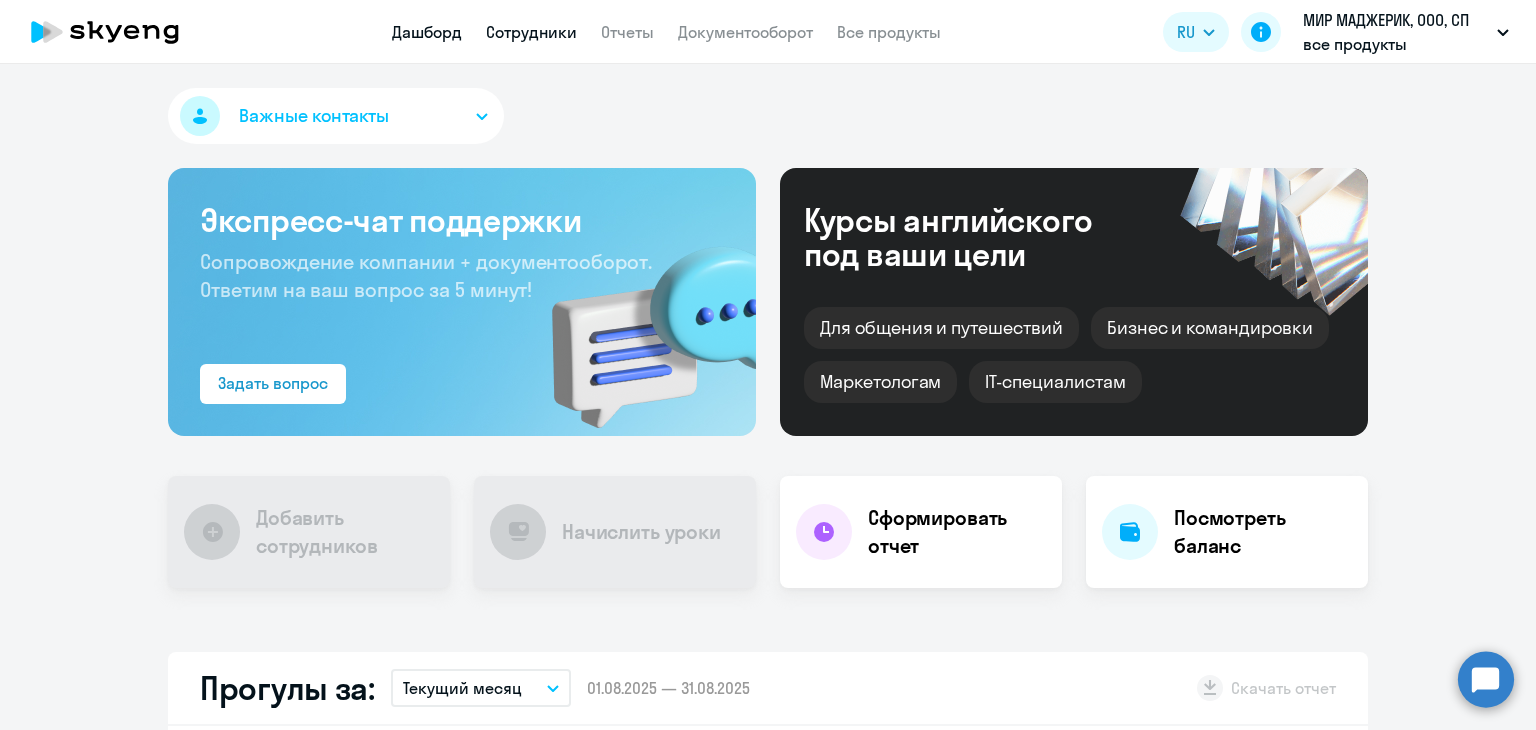 select on "30" 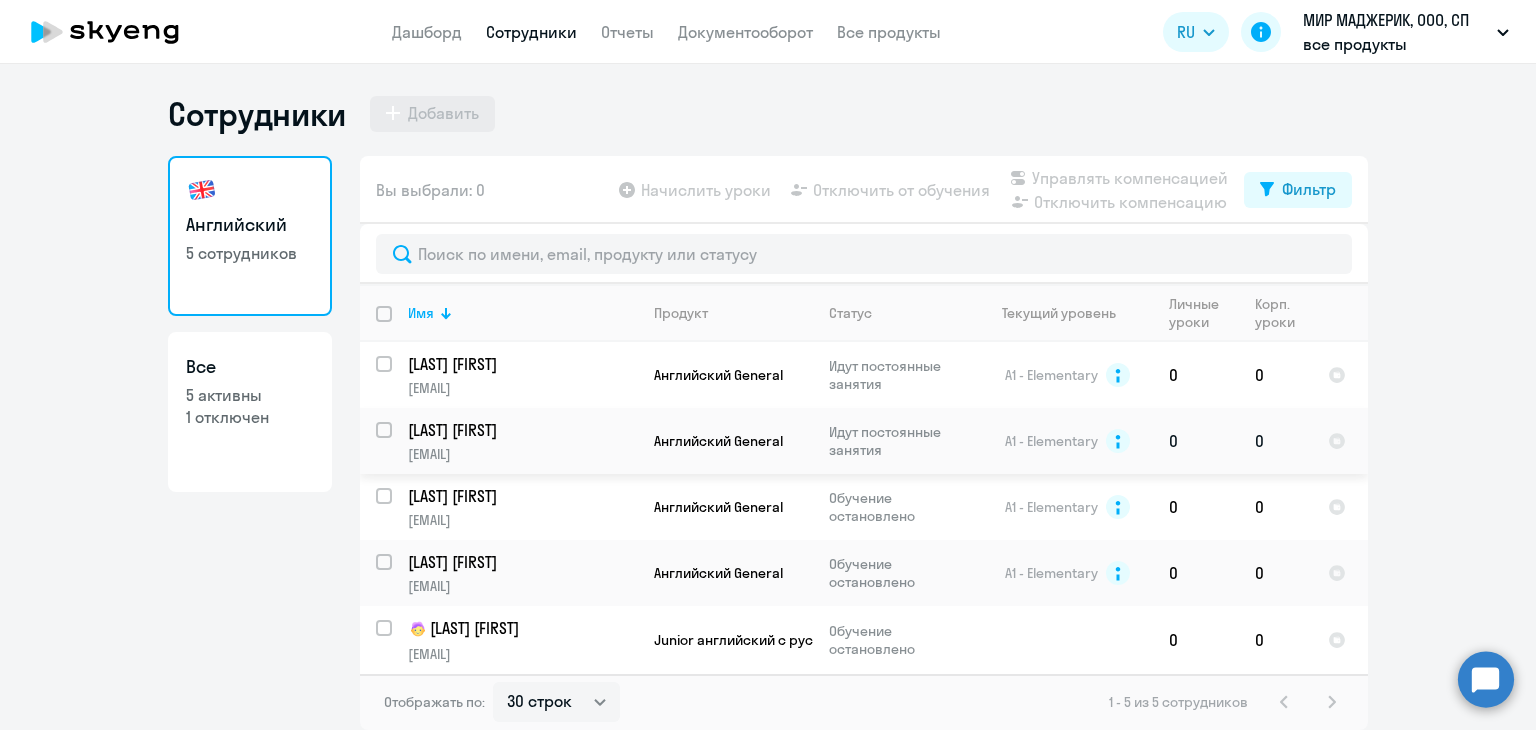 scroll, scrollTop: 2, scrollLeft: 0, axis: vertical 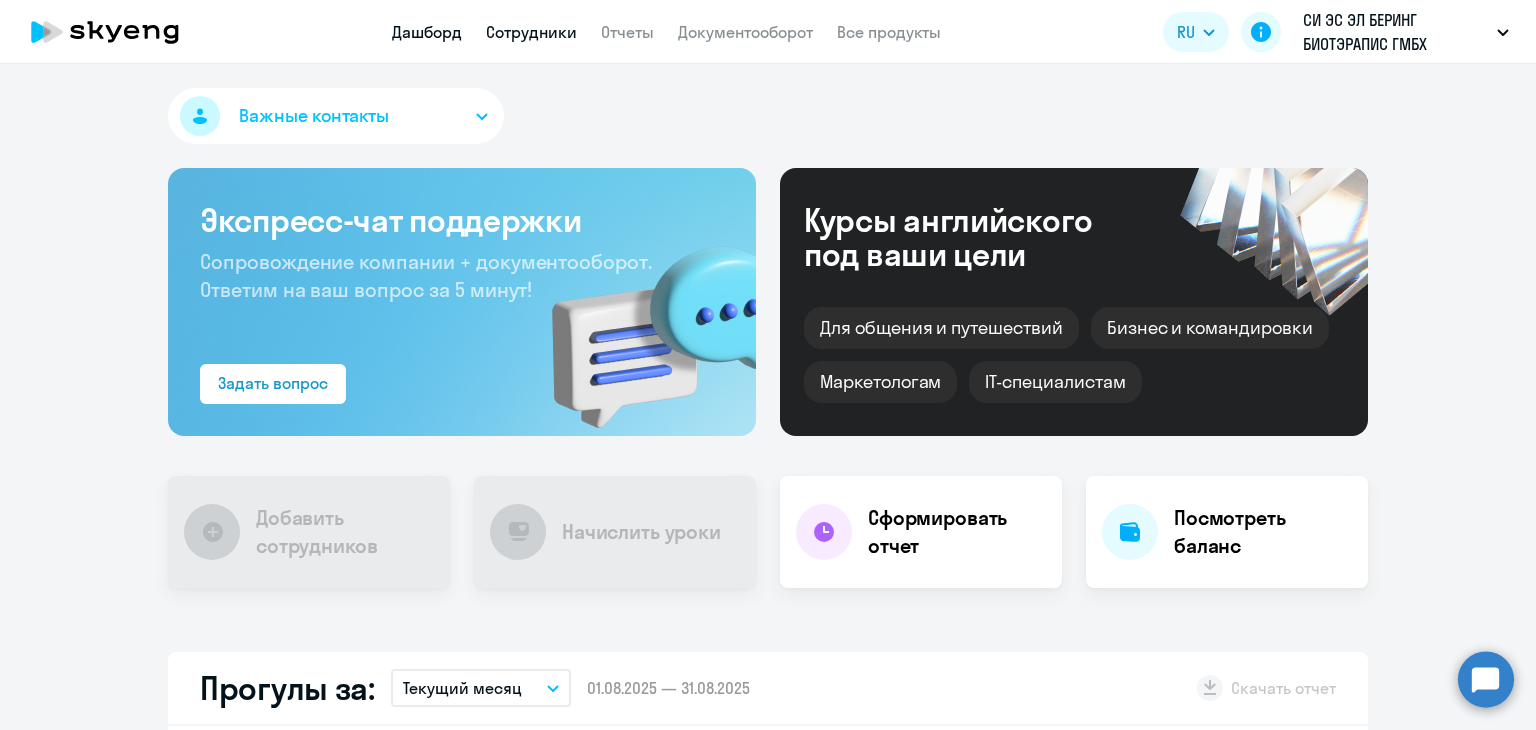 click on "Сотрудники" at bounding box center [531, 32] 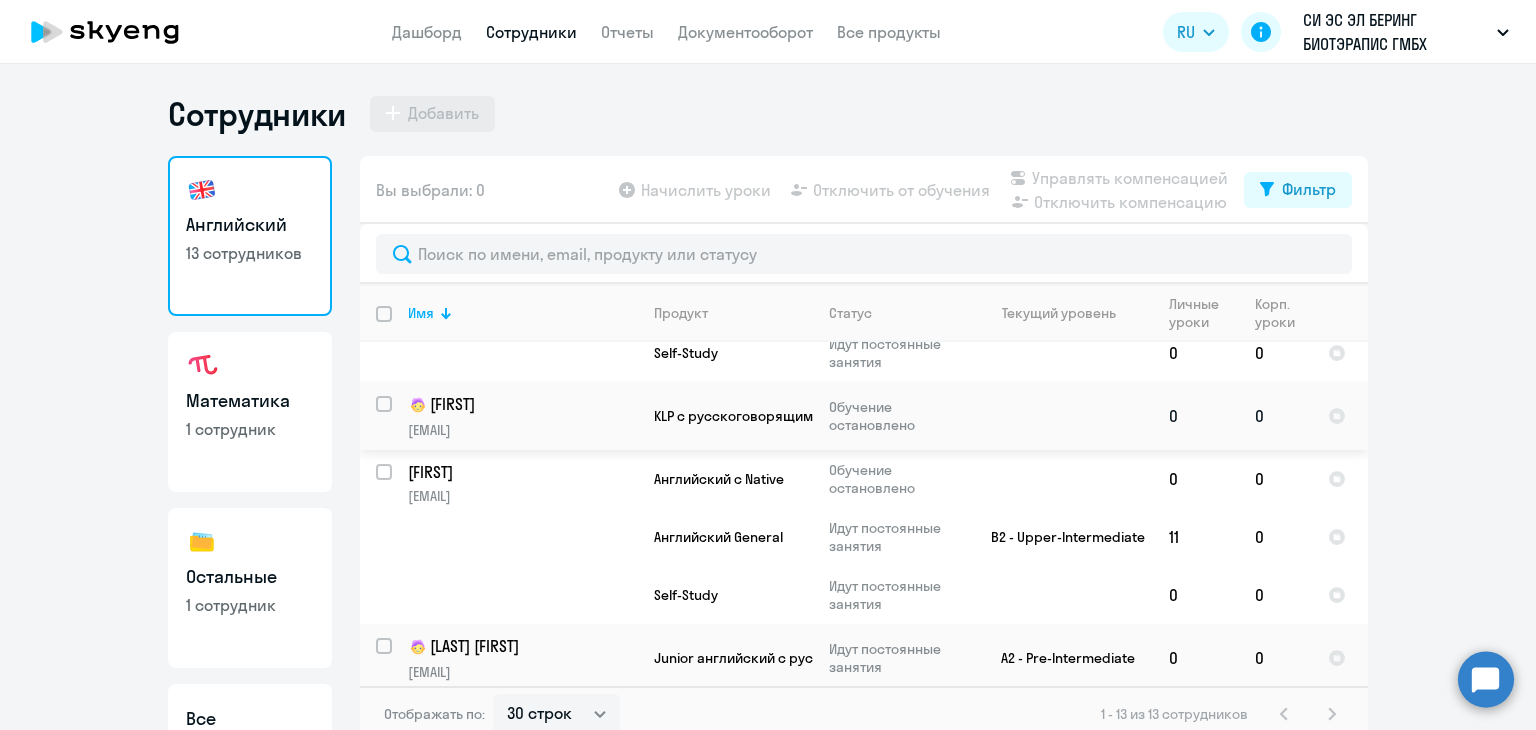 scroll, scrollTop: 841, scrollLeft: 0, axis: vertical 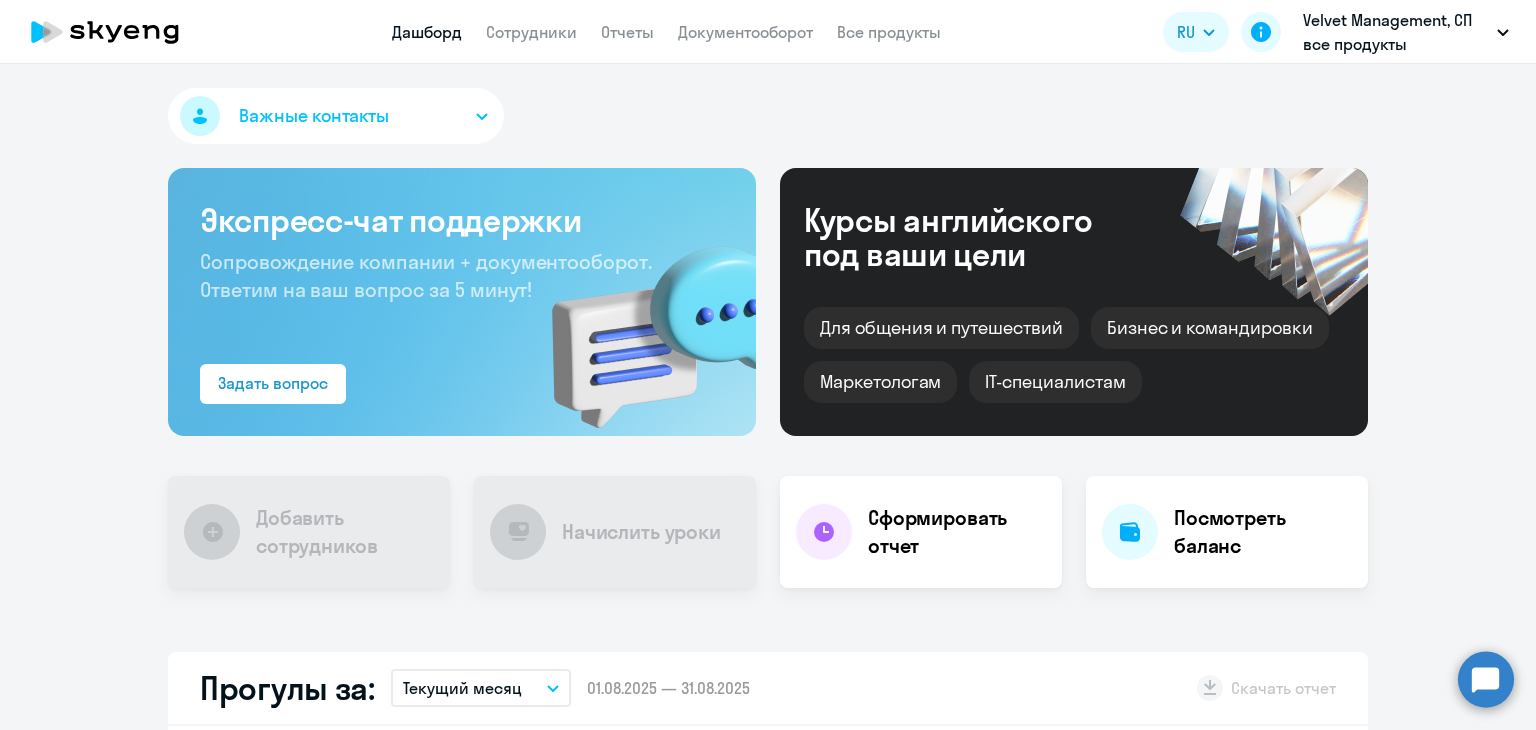 click on "Сотрудники" at bounding box center [531, 32] 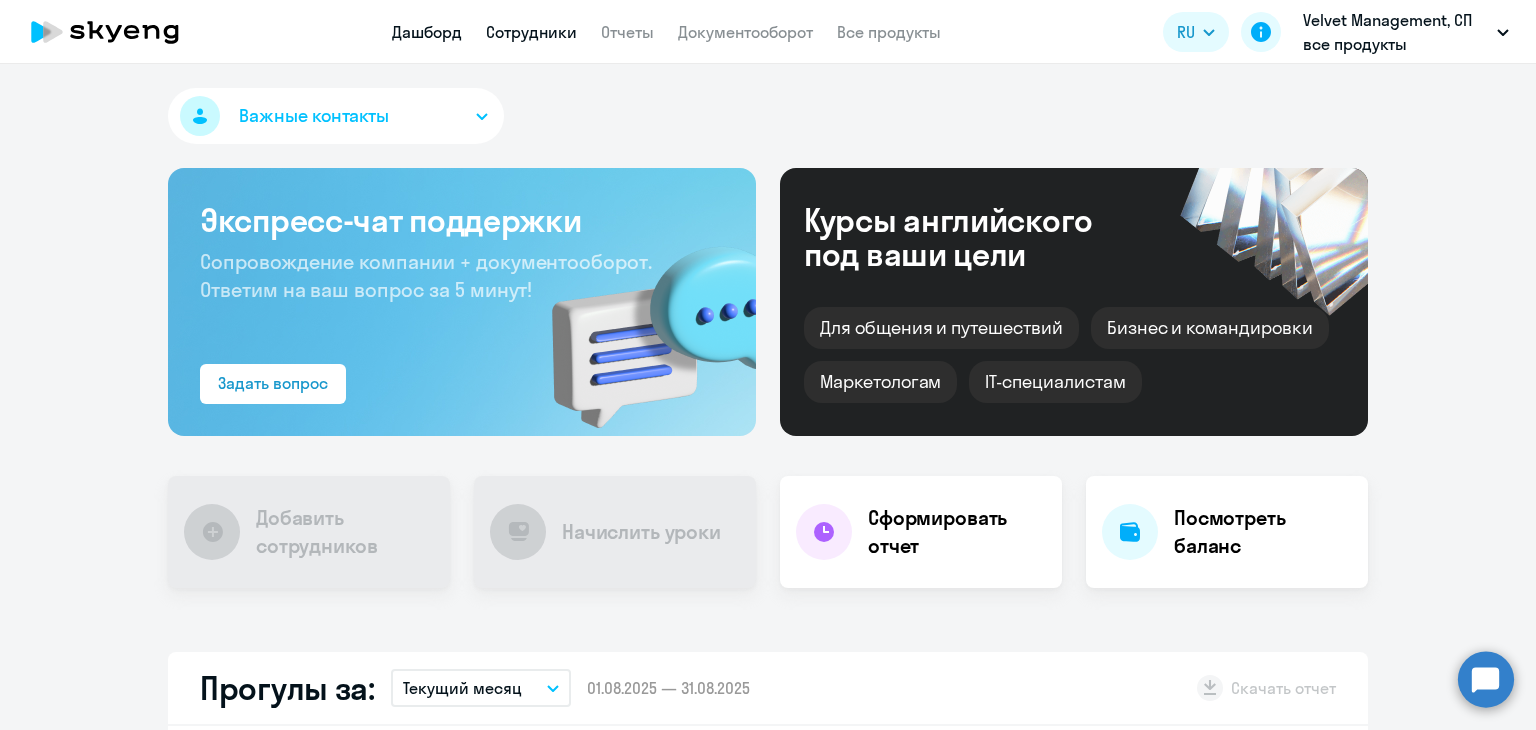 select on "30" 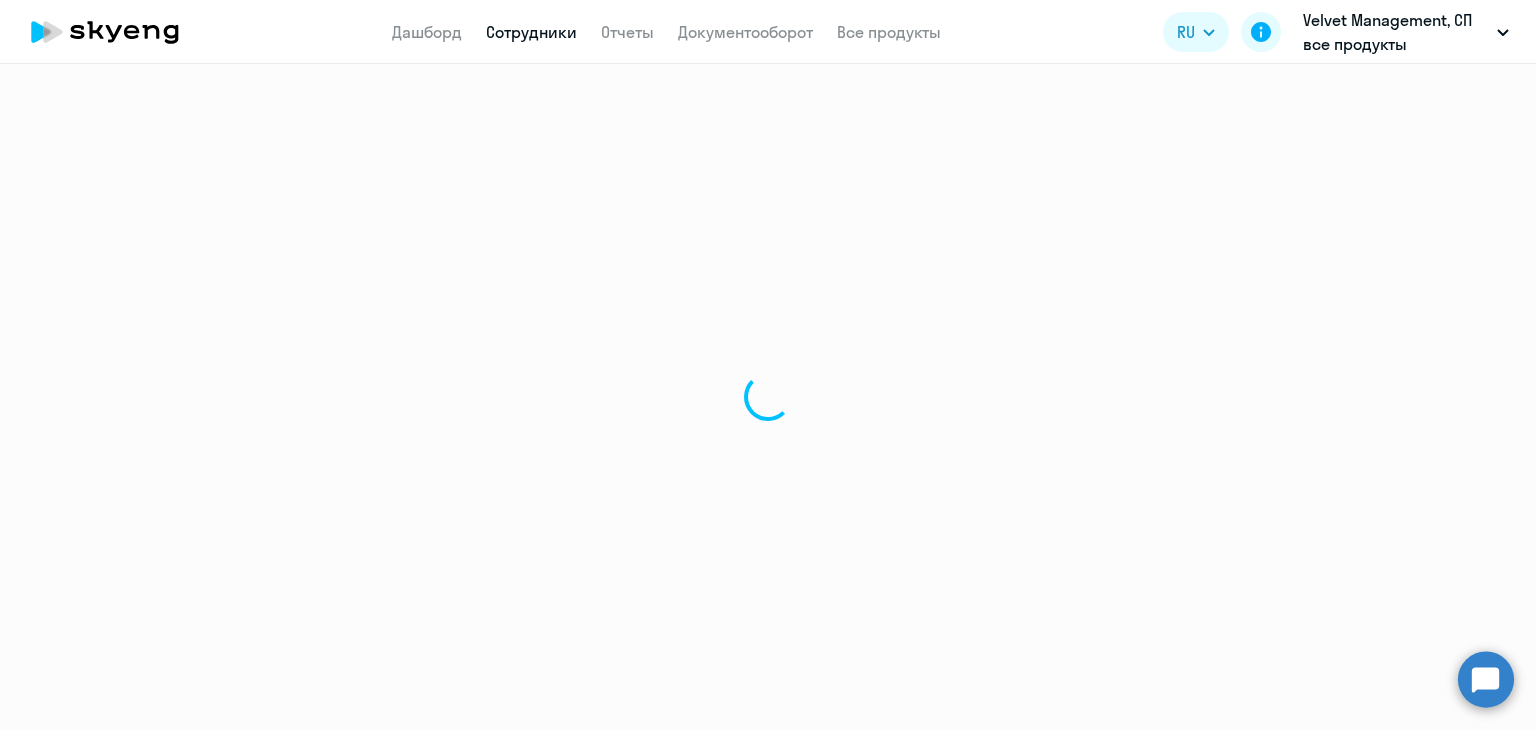 select on "30" 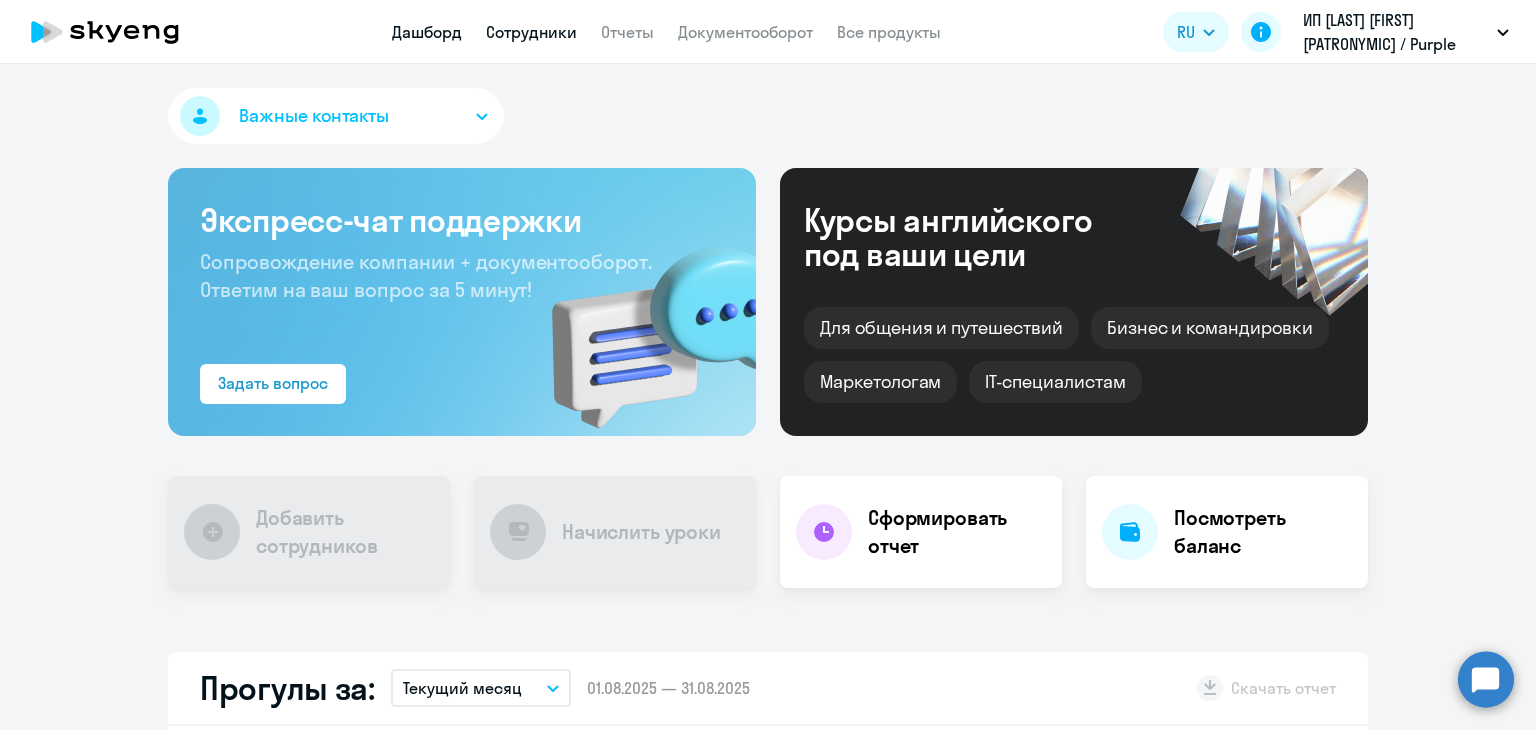 scroll, scrollTop: 0, scrollLeft: 0, axis: both 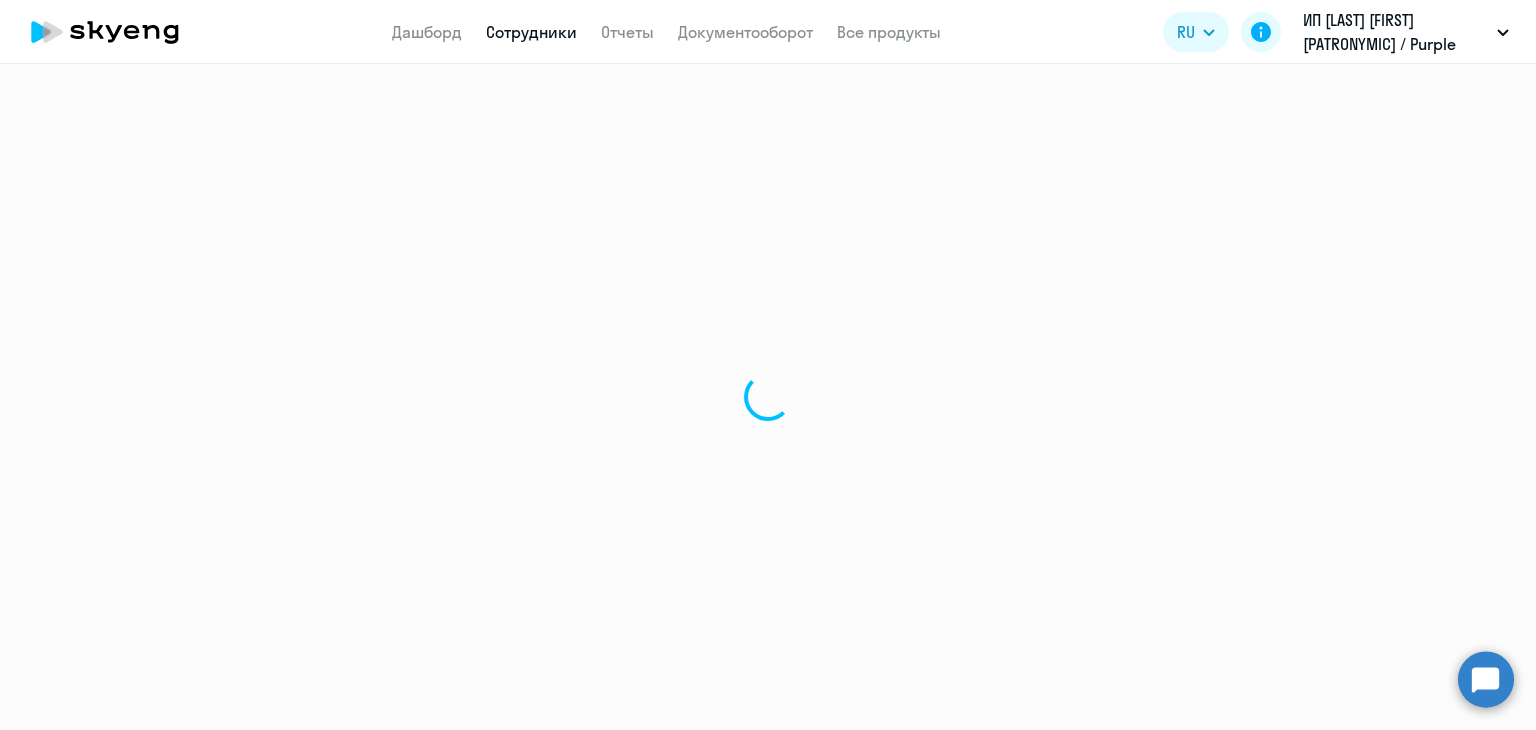 select on "30" 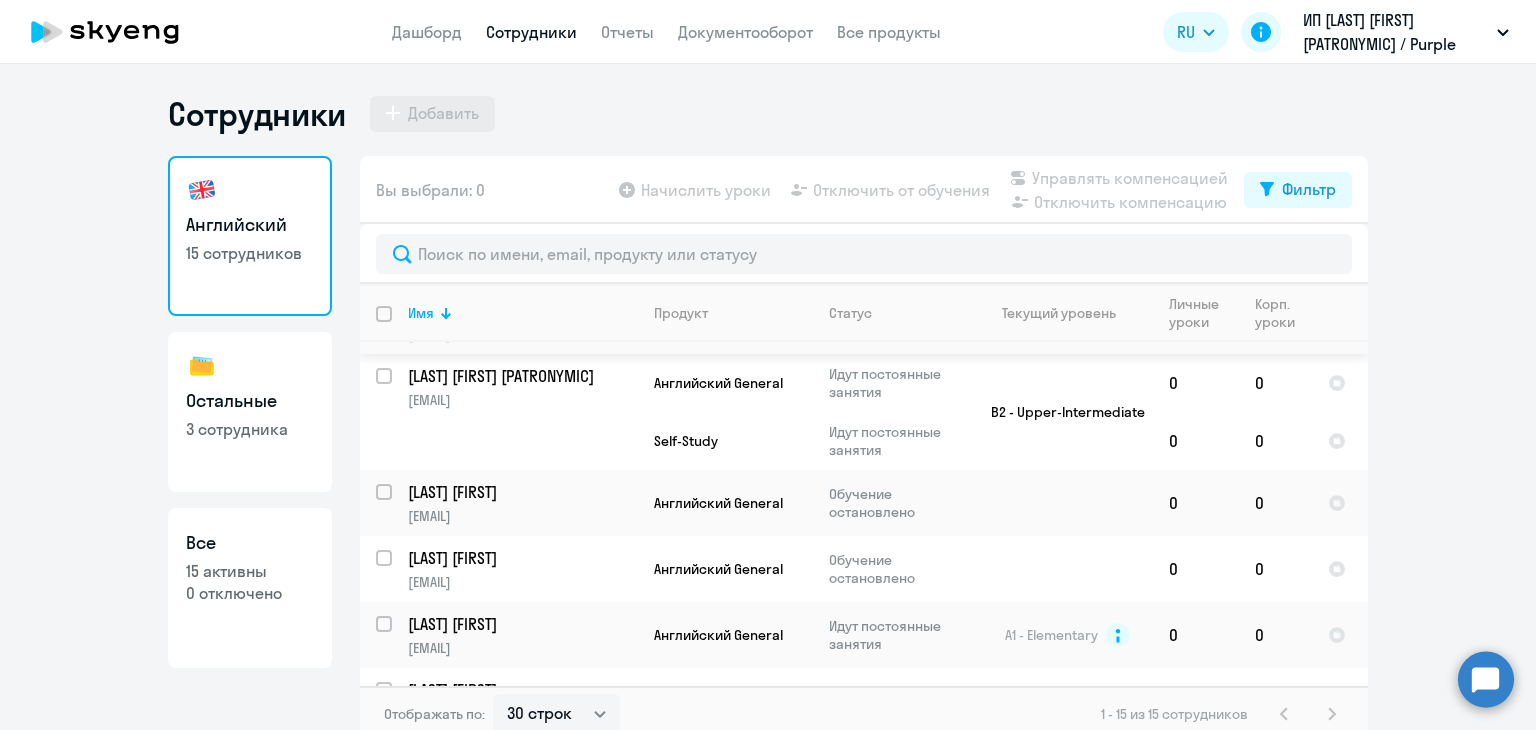 scroll, scrollTop: 960, scrollLeft: 0, axis: vertical 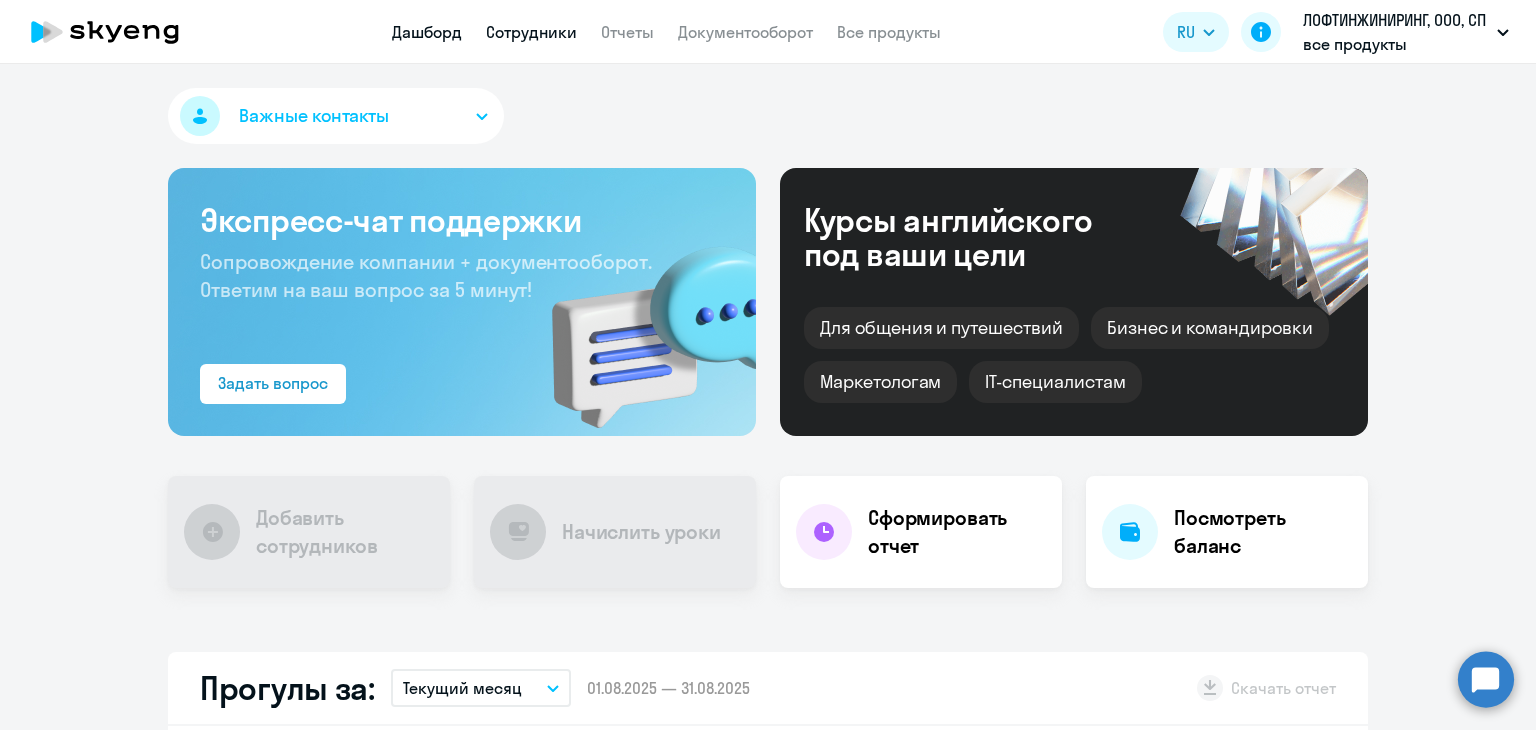 click on "Сотрудники" at bounding box center [531, 32] 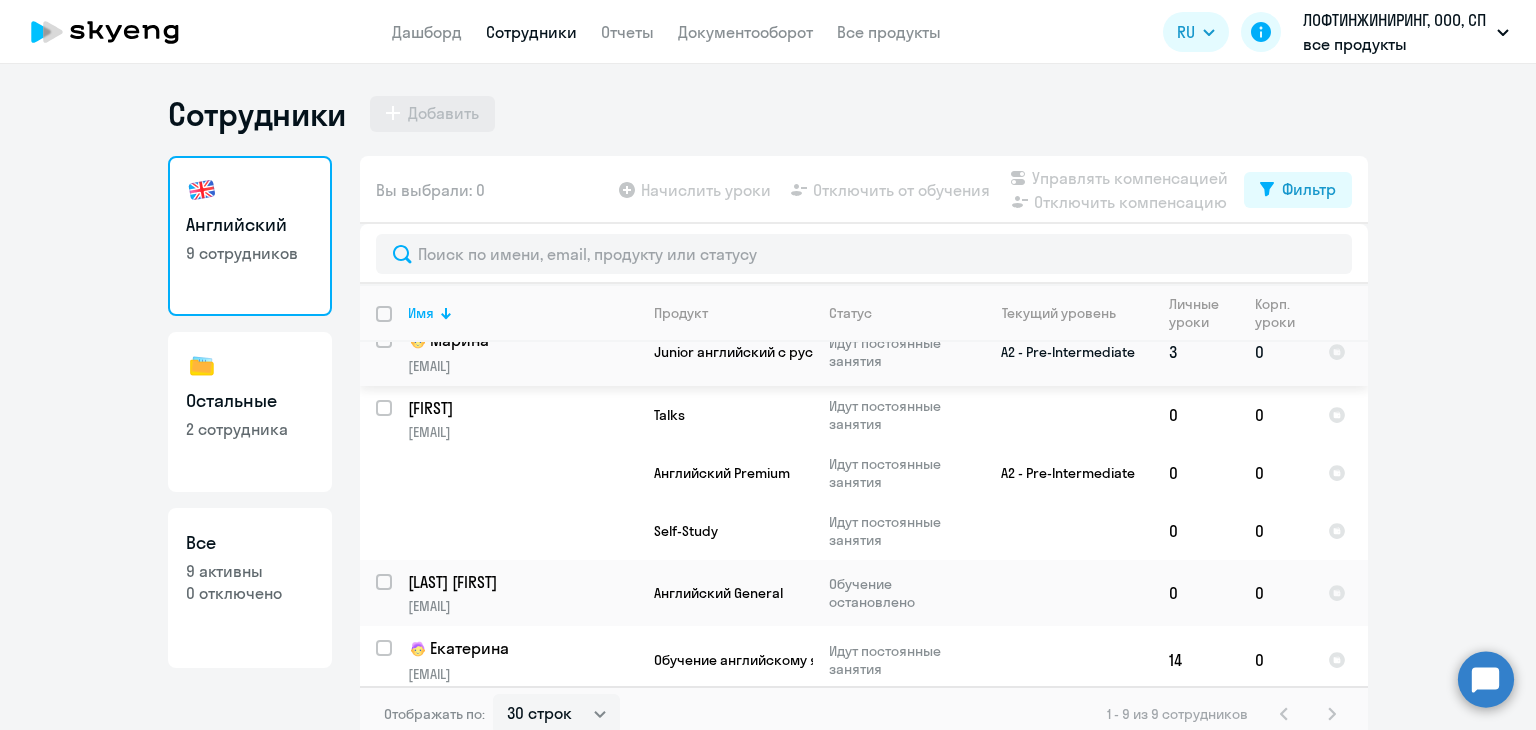 scroll, scrollTop: 470, scrollLeft: 0, axis: vertical 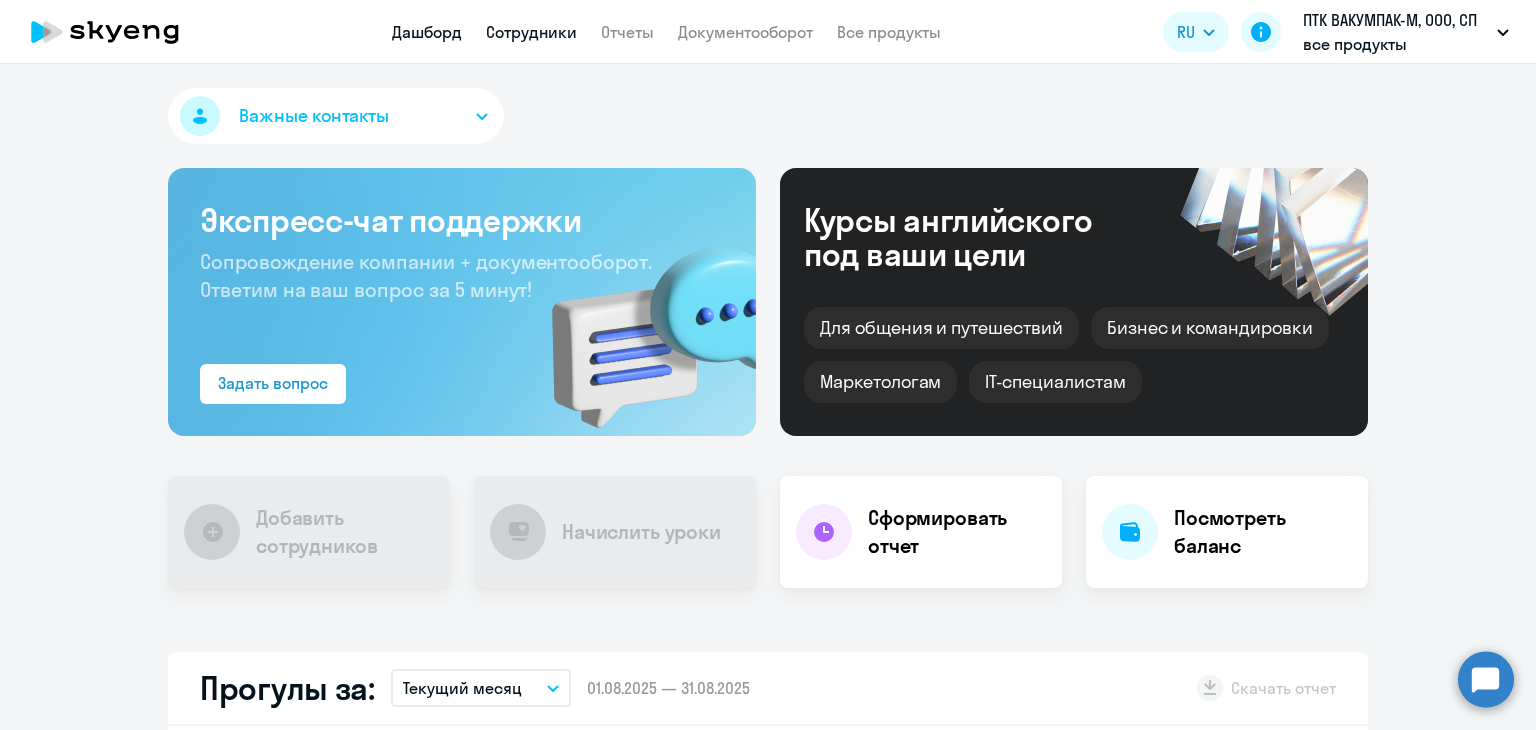 click on "Сотрудники" at bounding box center (531, 32) 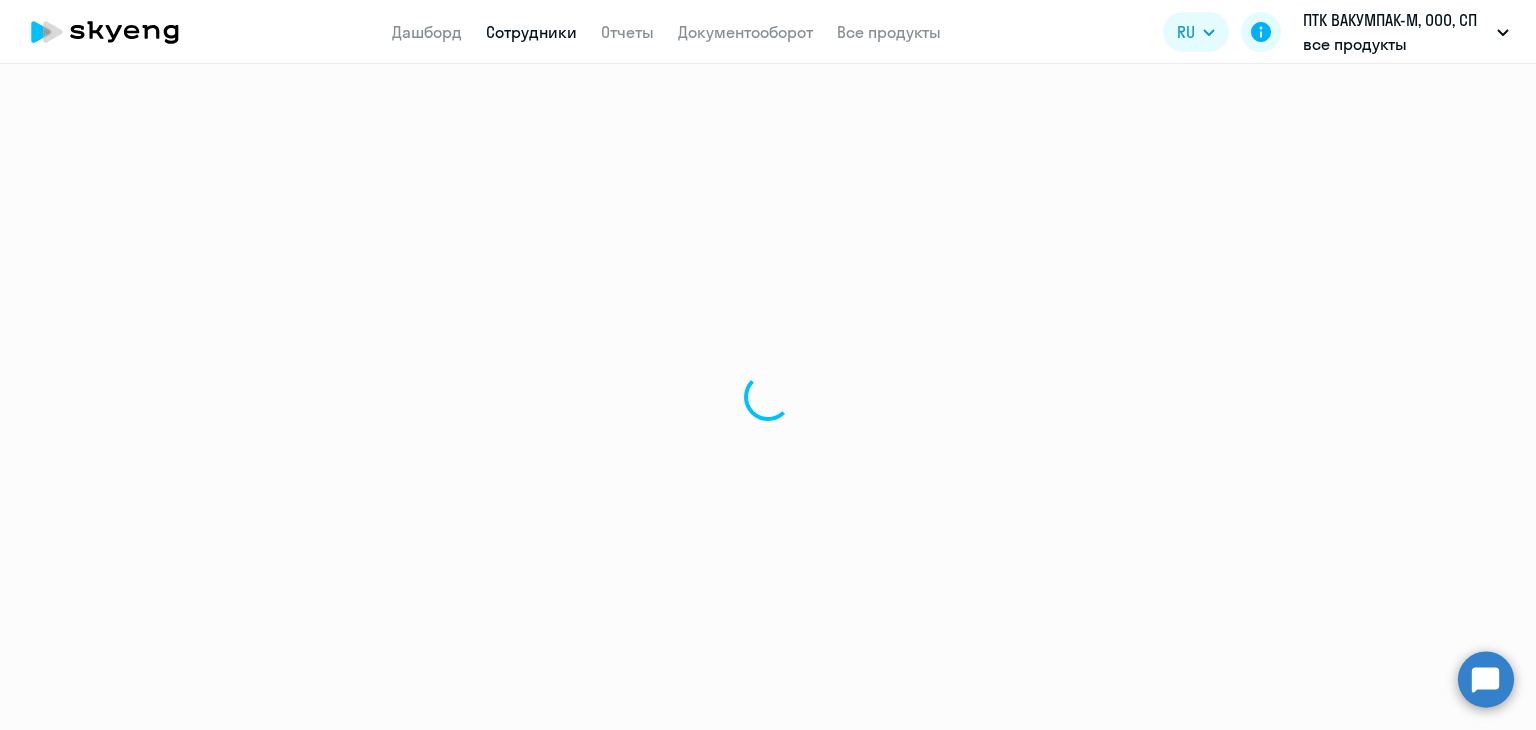 select on "30" 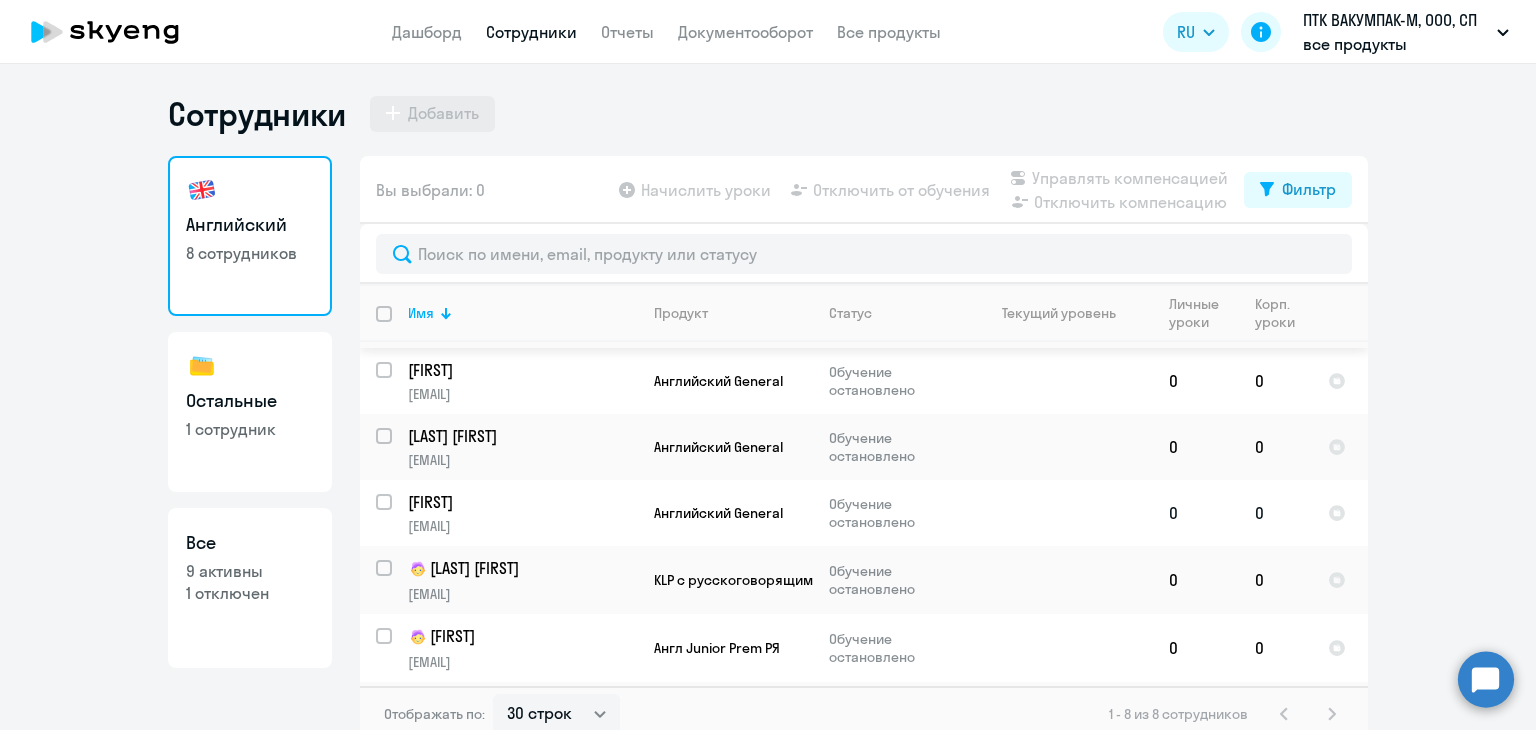scroll, scrollTop: 293, scrollLeft: 0, axis: vertical 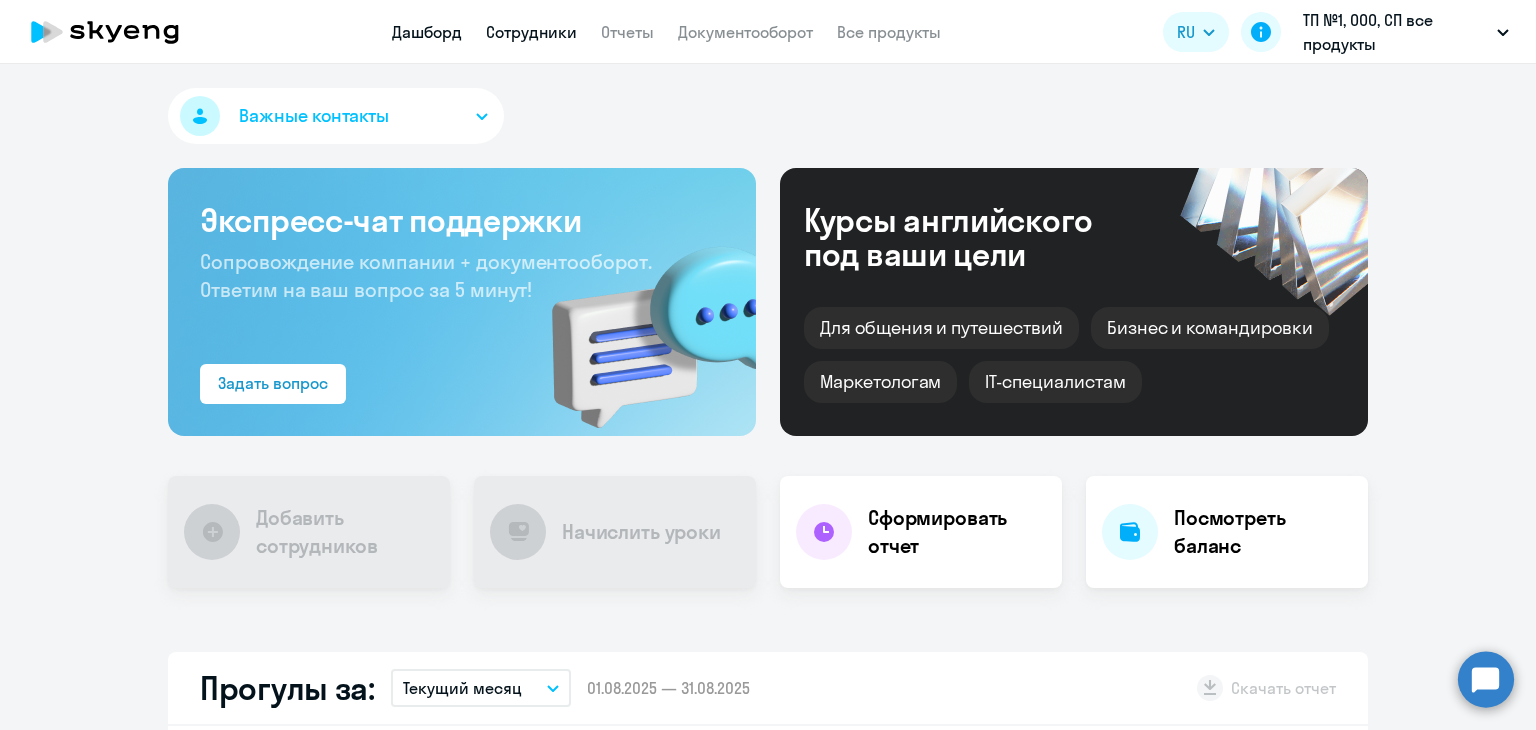 click on "Сотрудники" at bounding box center (531, 32) 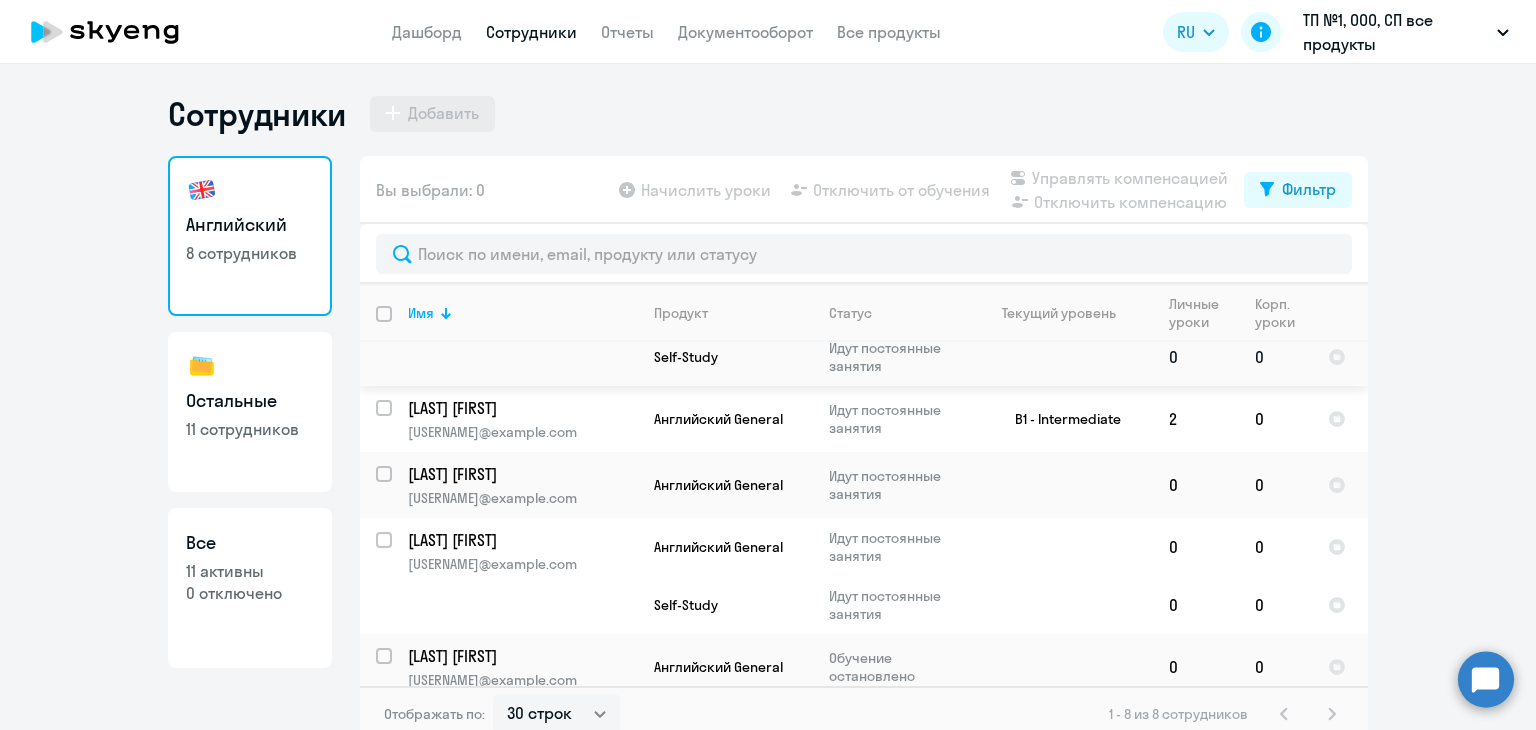 scroll, scrollTop: 290, scrollLeft: 0, axis: vertical 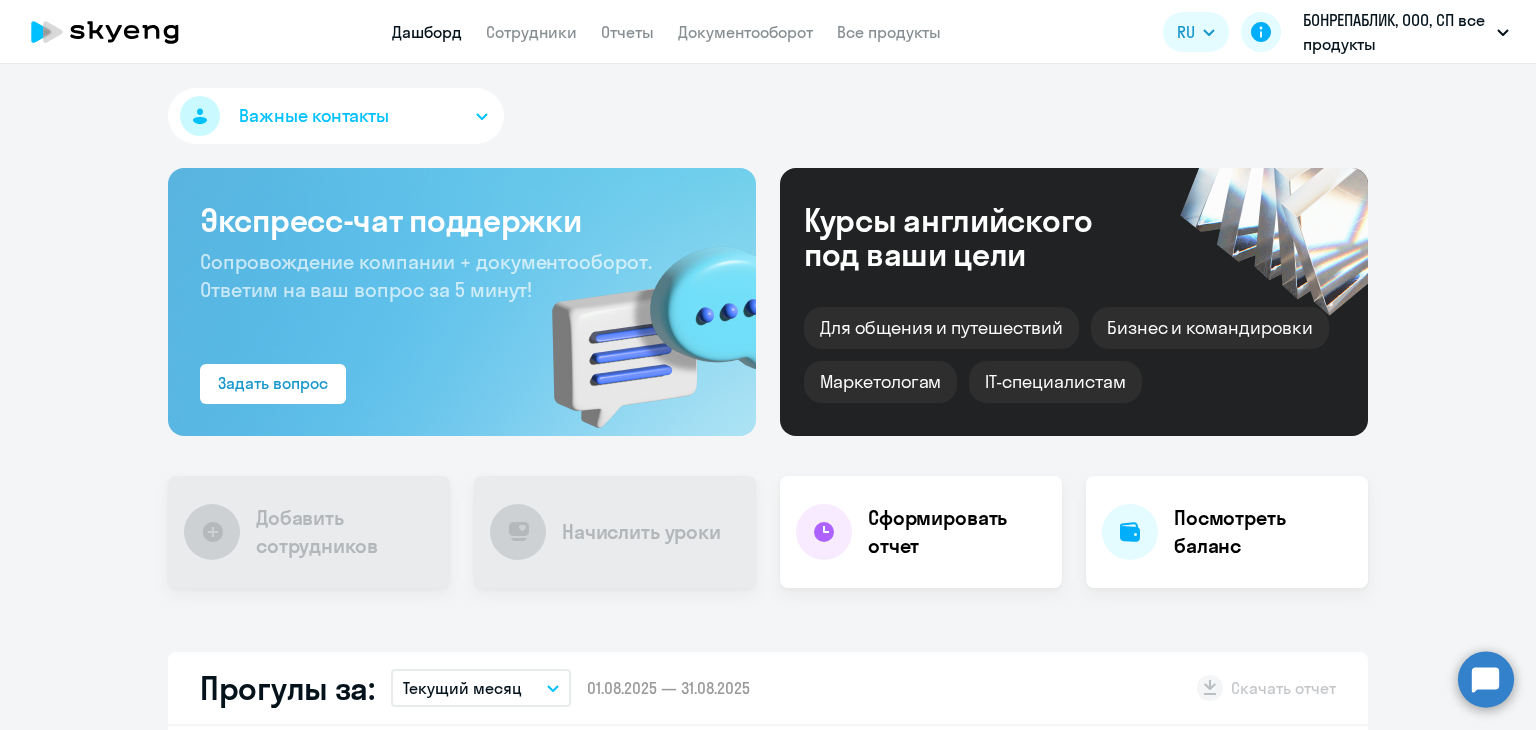 select on "30" 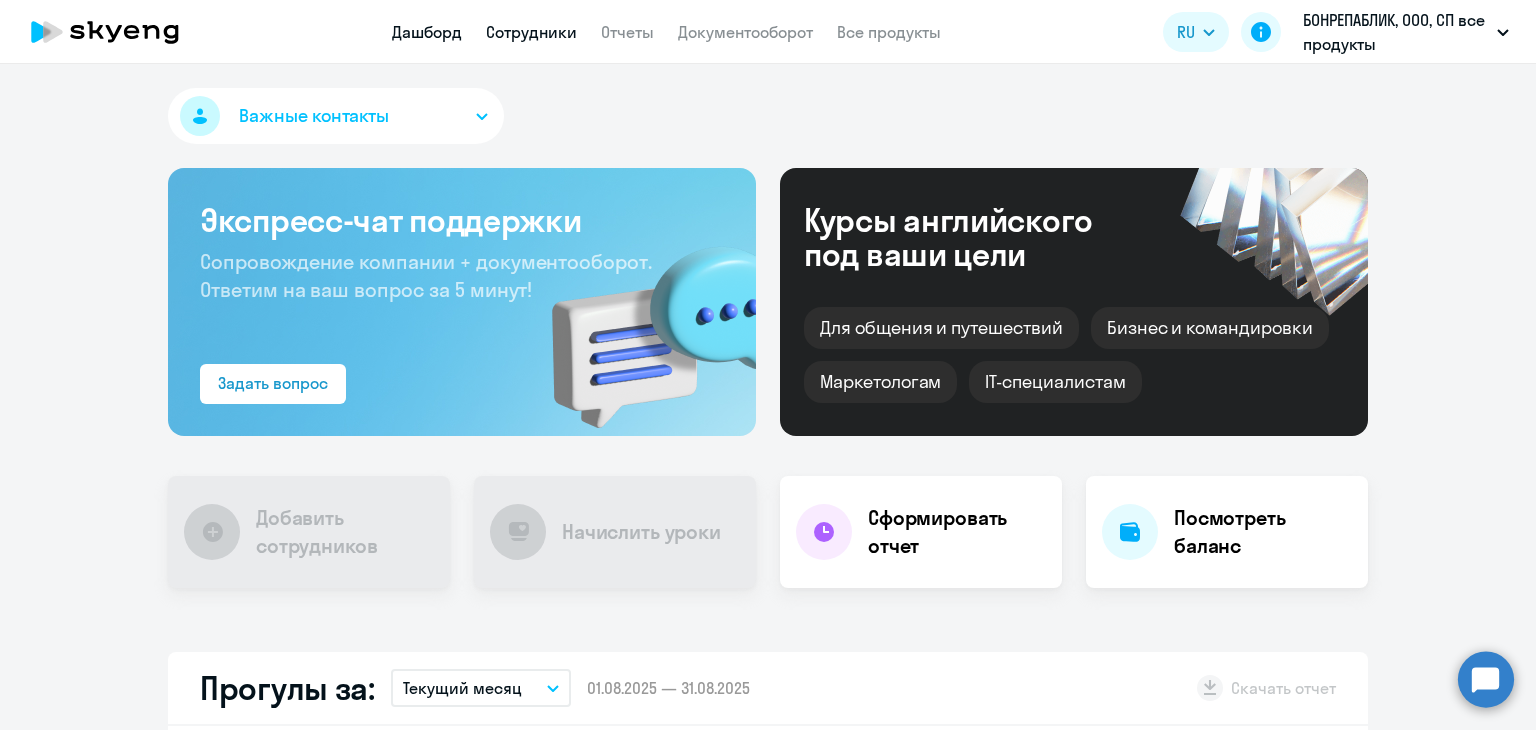 click on "Сотрудники" at bounding box center (531, 32) 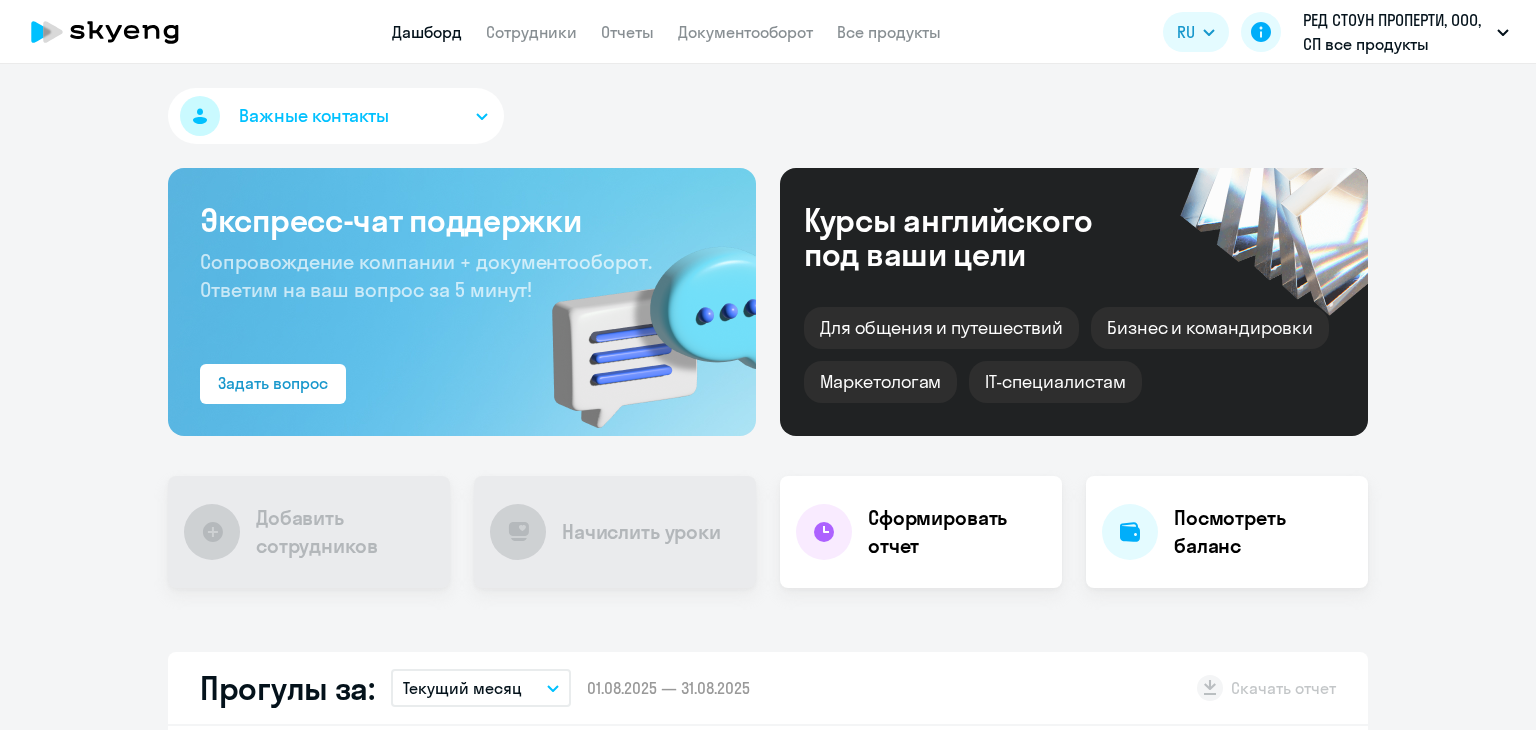 scroll, scrollTop: 0, scrollLeft: 0, axis: both 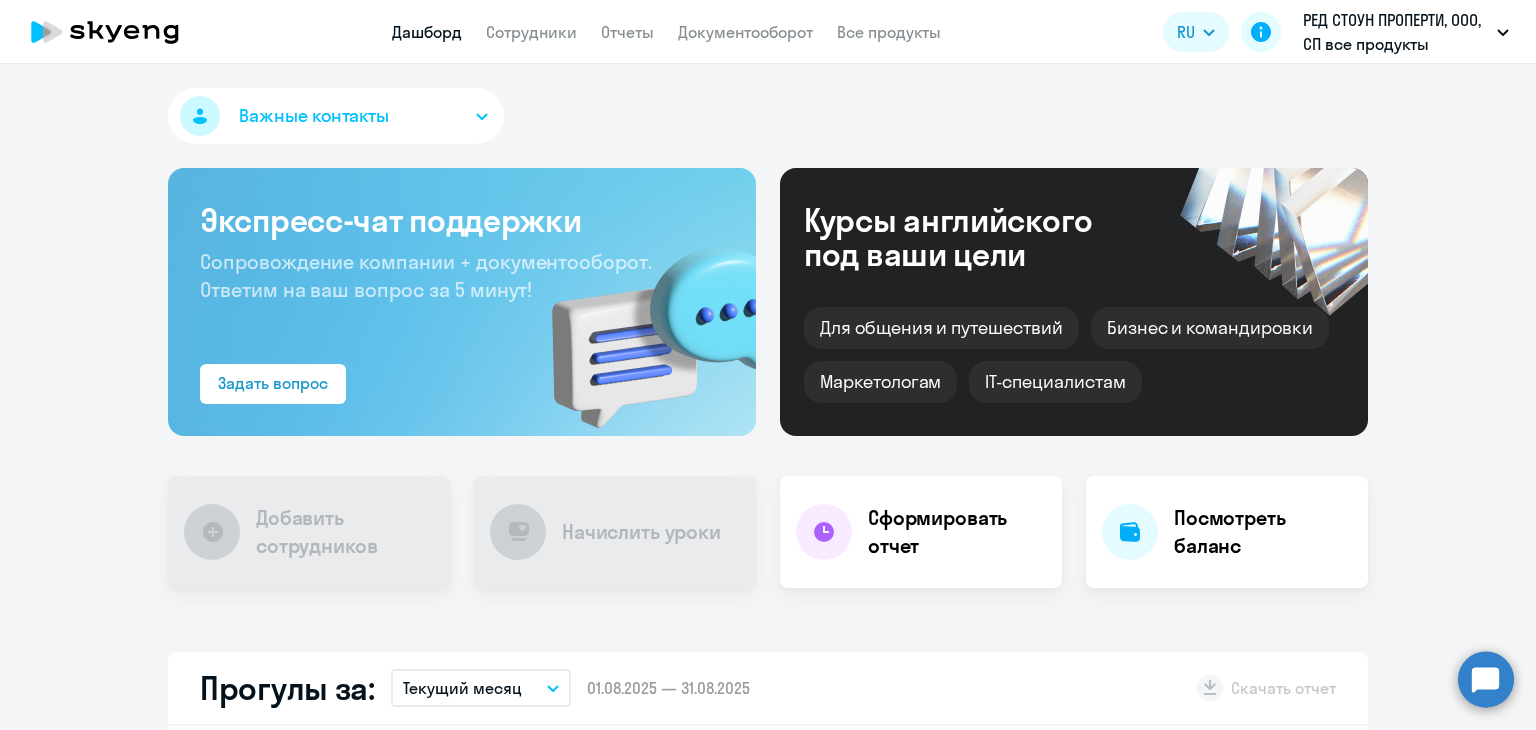 select on "30" 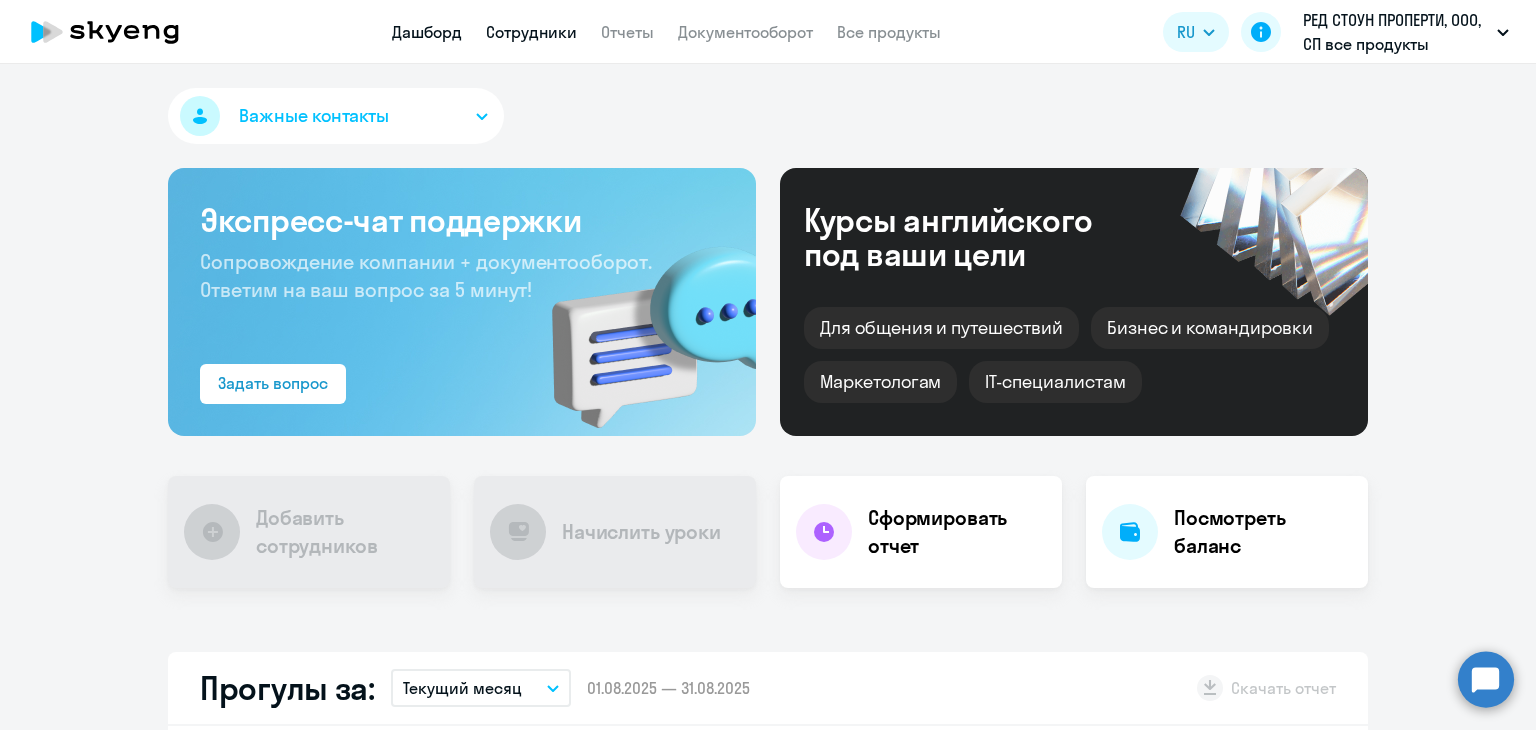 click on "Сотрудники" at bounding box center (531, 32) 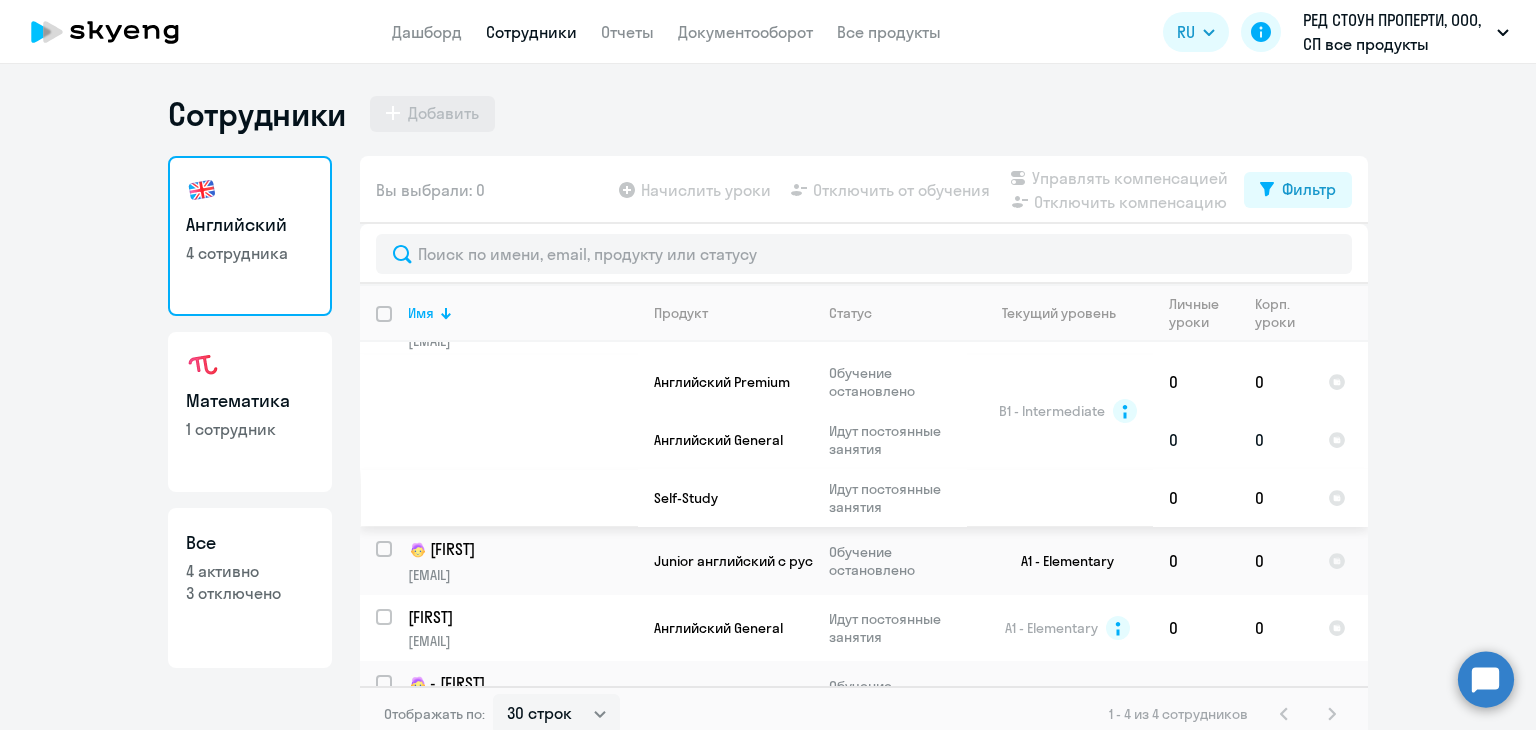 scroll, scrollTop: 94, scrollLeft: 0, axis: vertical 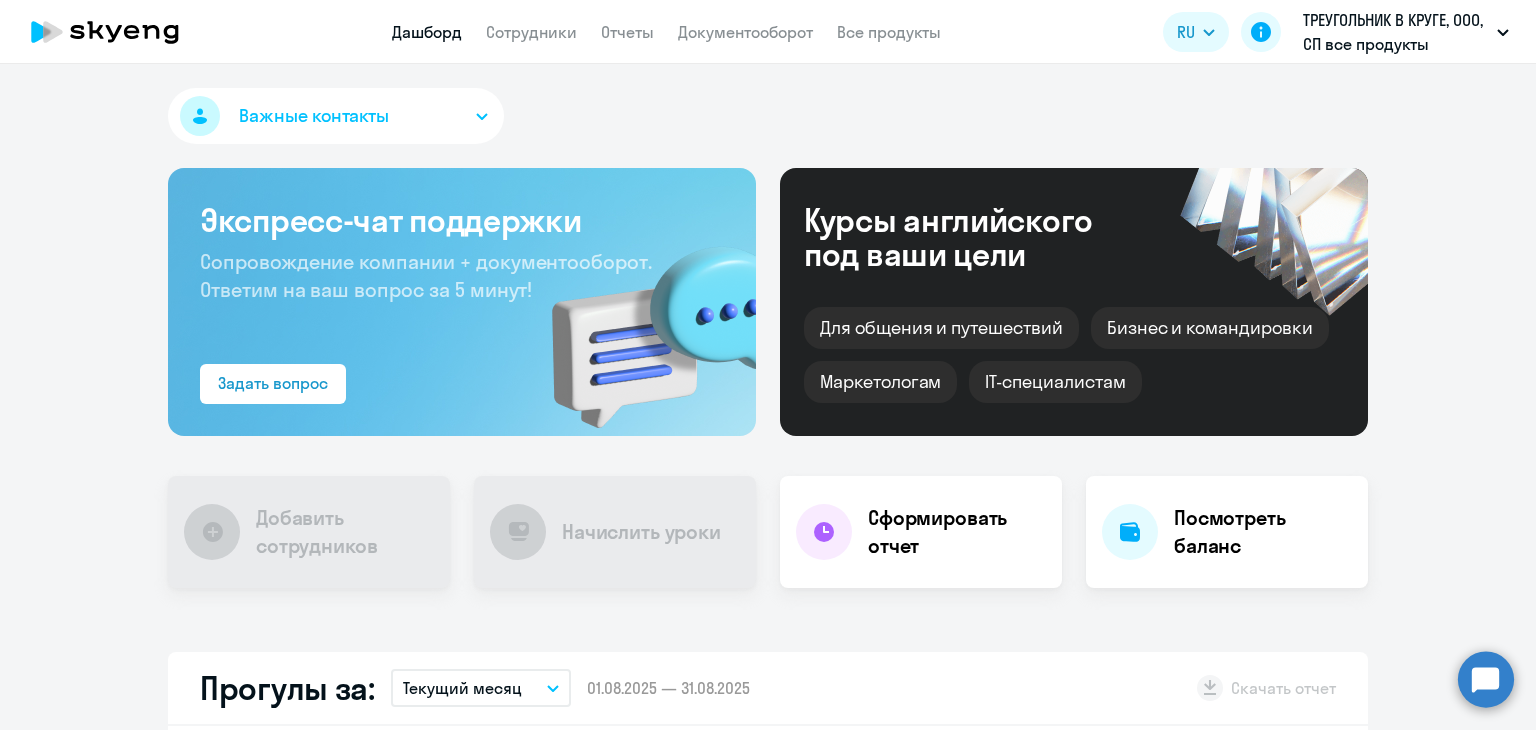 select on "30" 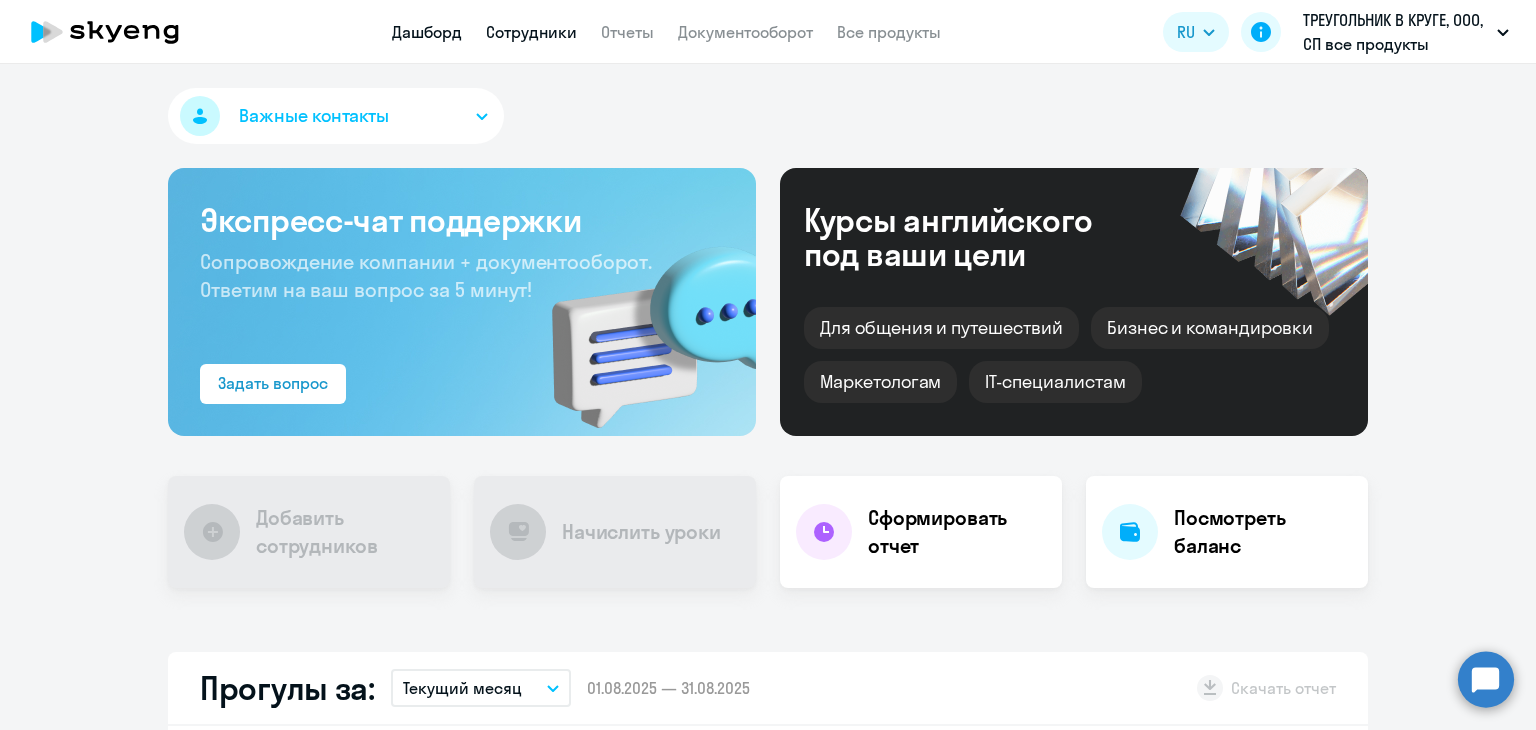 click on "Сотрудники" at bounding box center (531, 32) 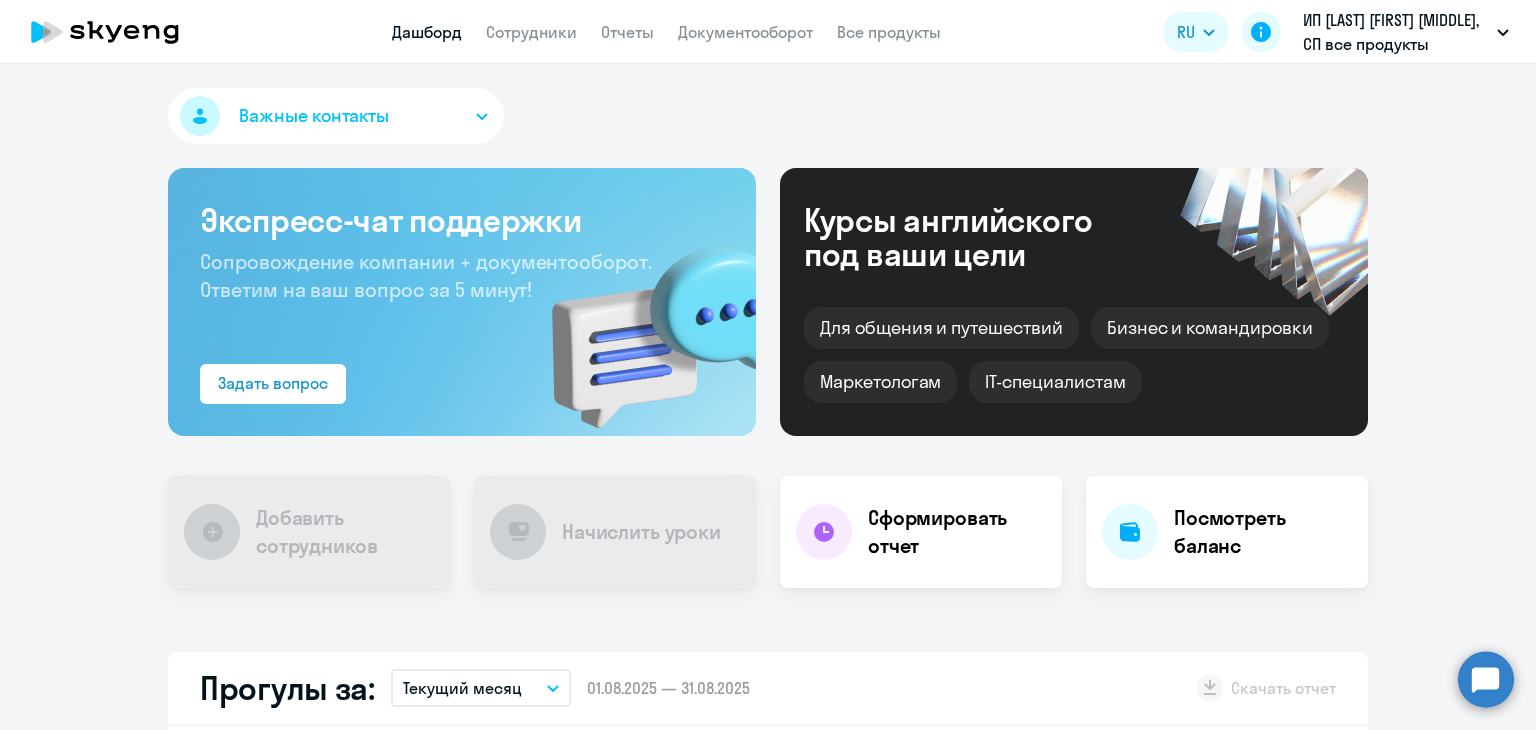 scroll, scrollTop: 0, scrollLeft: 0, axis: both 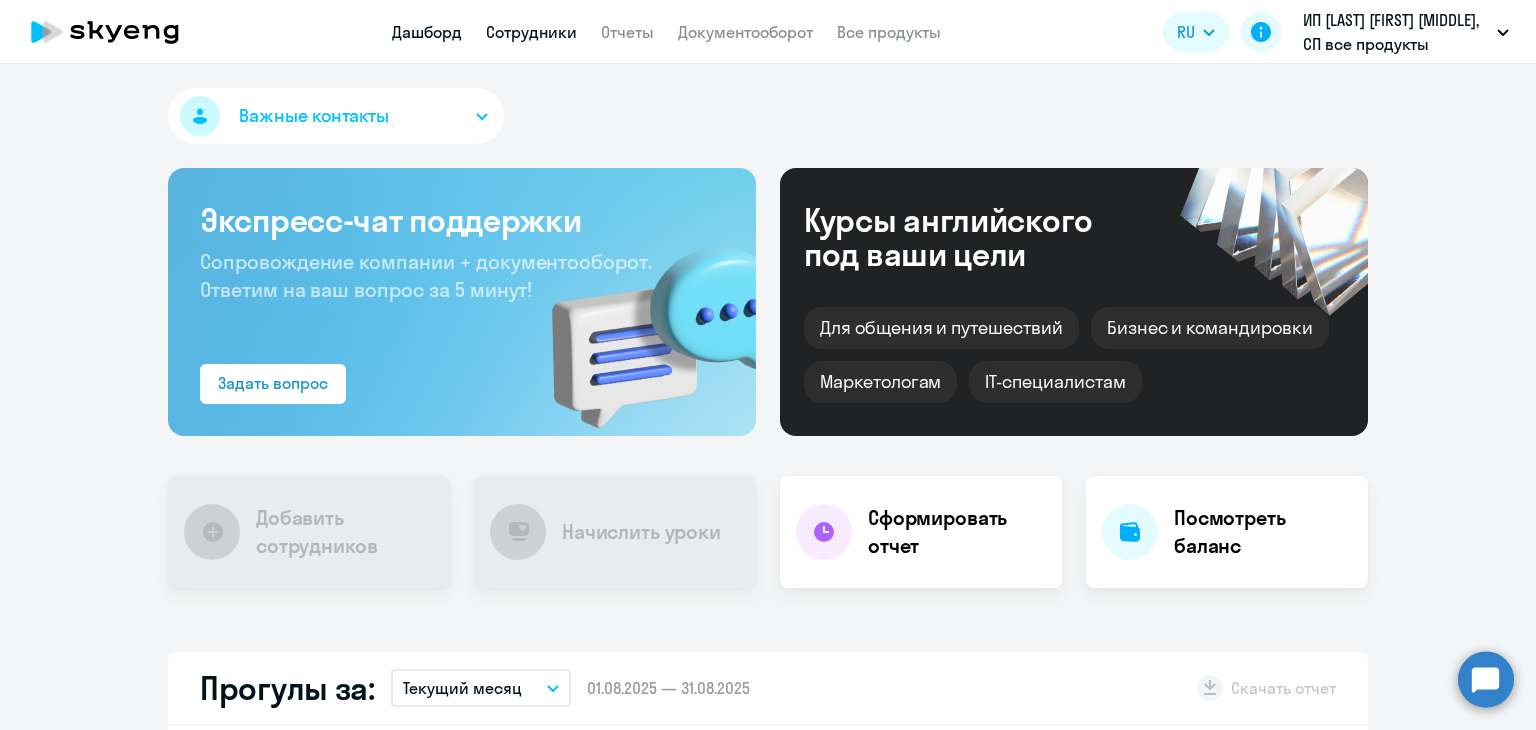 click on "Сотрудники" at bounding box center (531, 32) 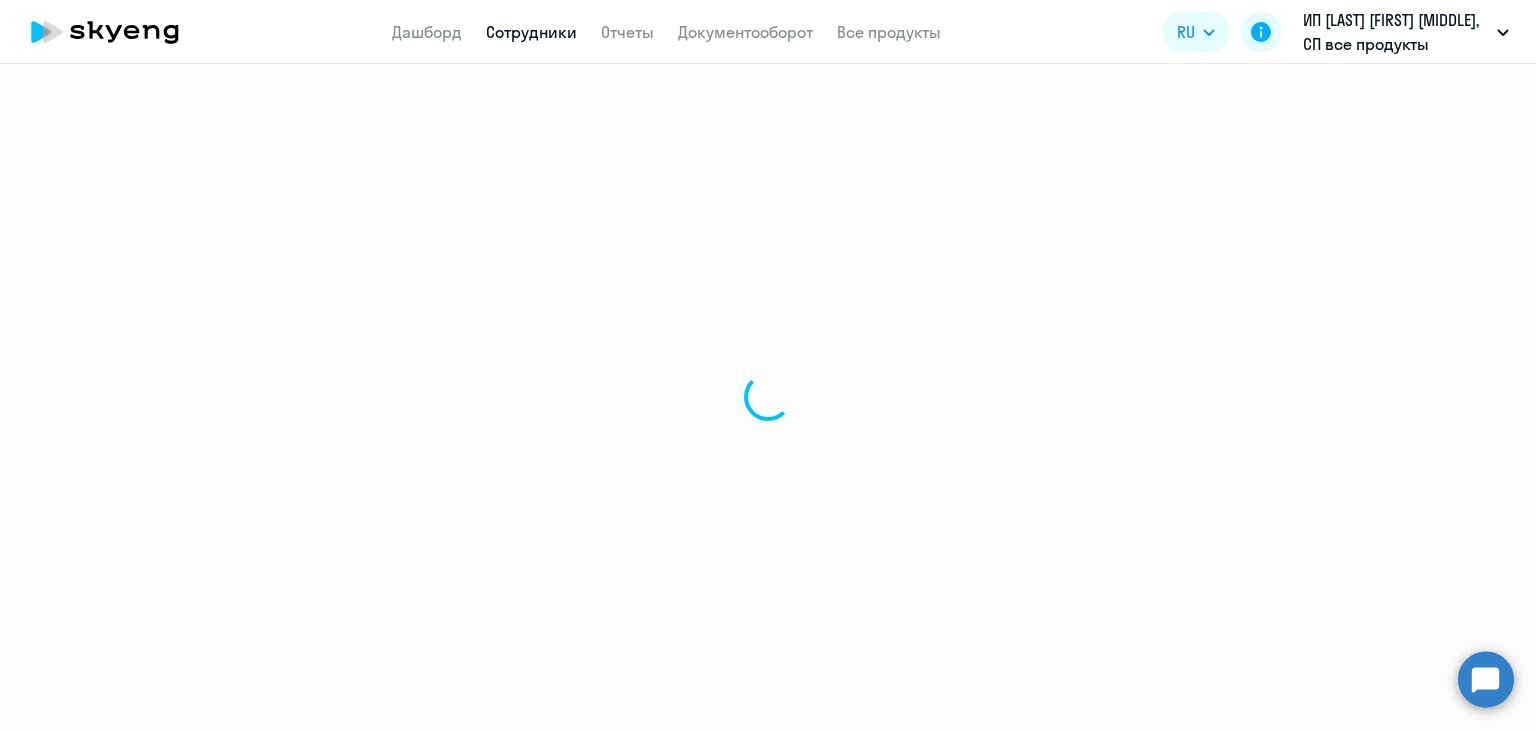 select on "30" 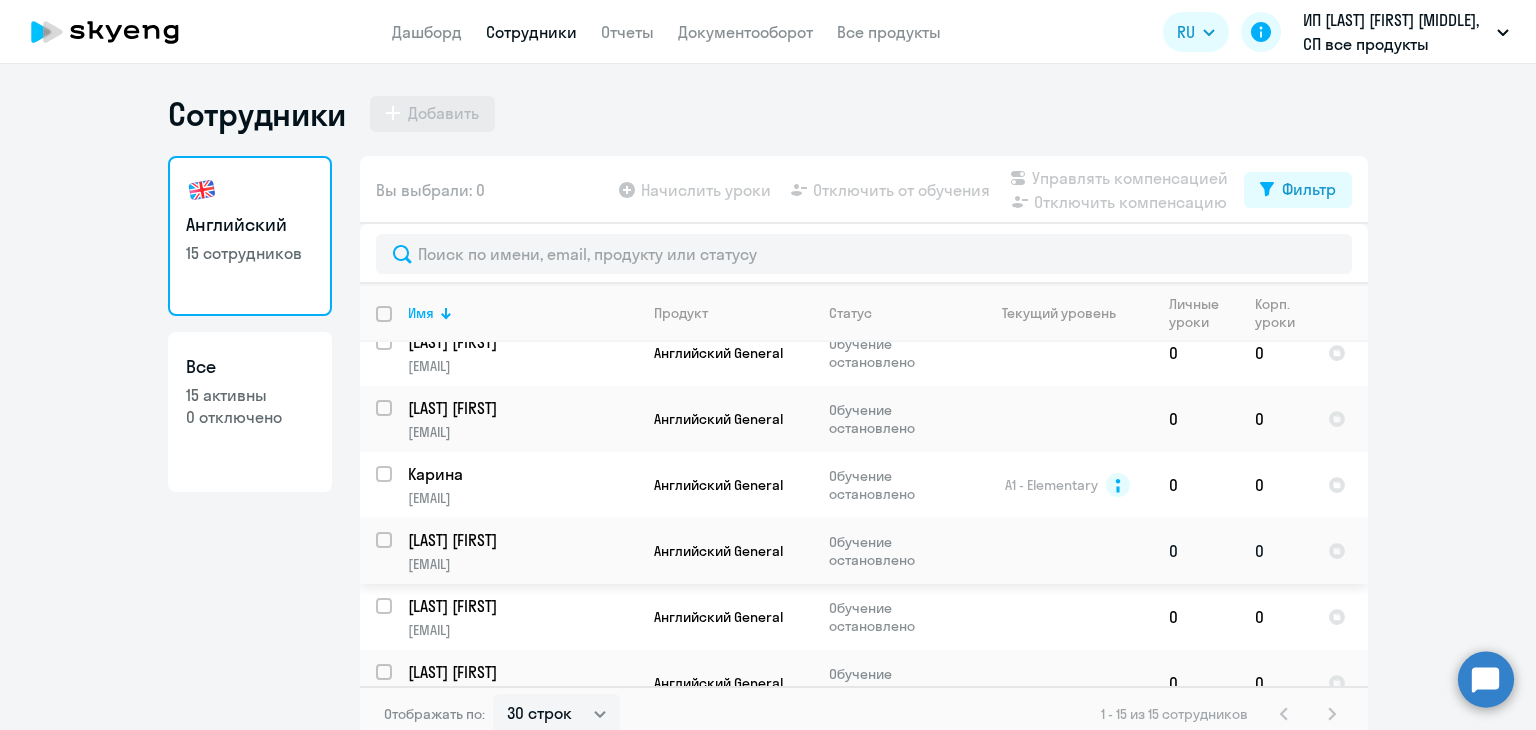 scroll, scrollTop: 704, scrollLeft: 0, axis: vertical 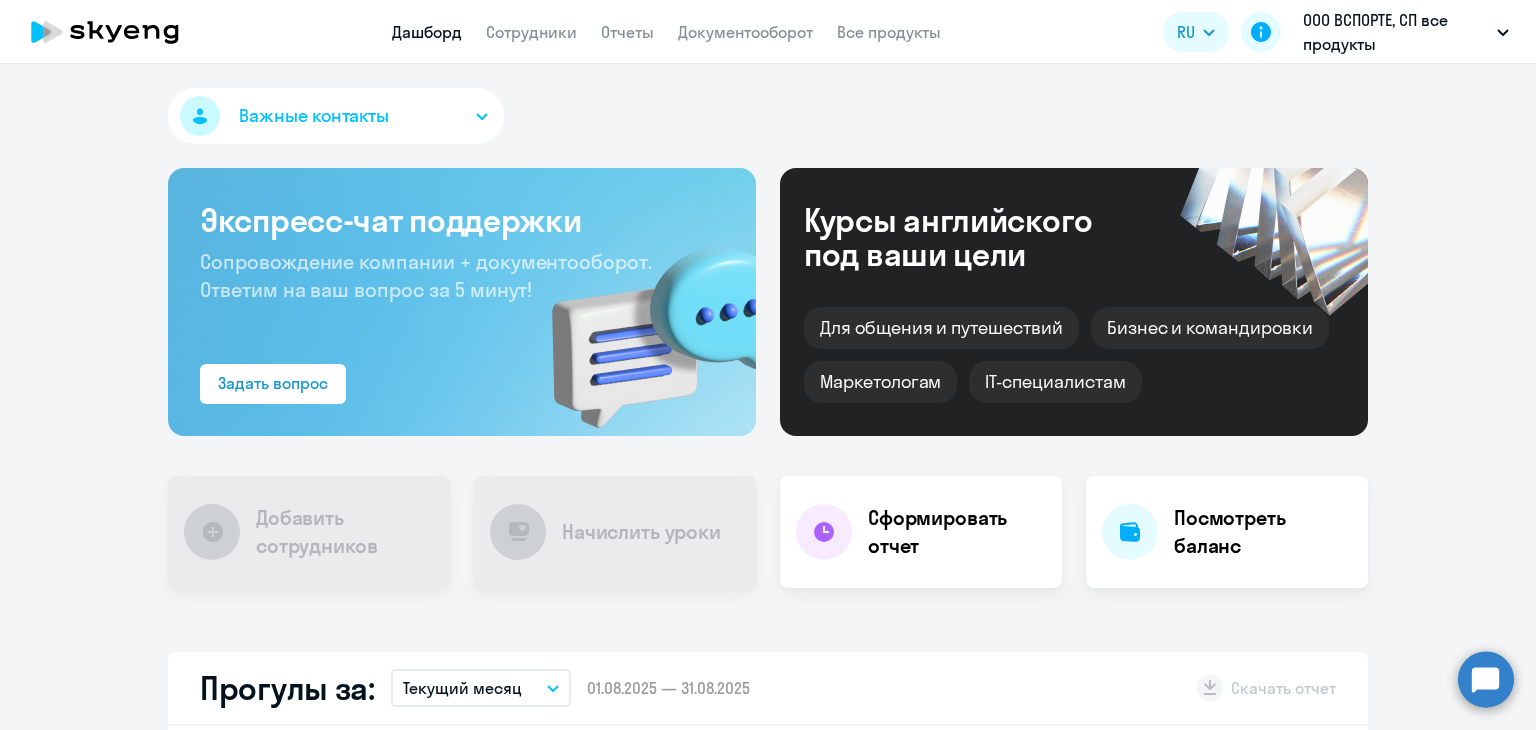 click on "Дашборд
Сотрудники
Отчеты
Документооборот
Все продукты" 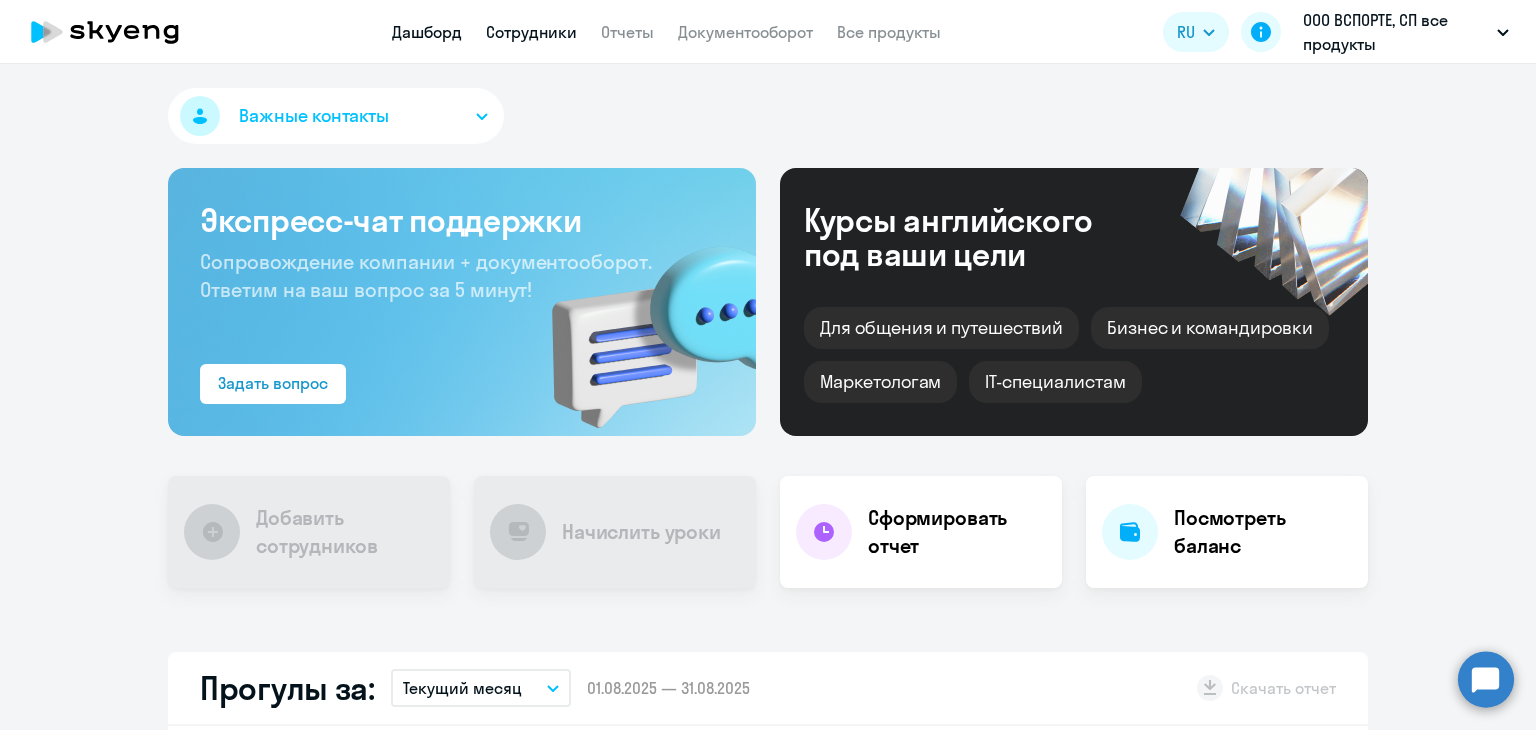 click on "Сотрудники" at bounding box center (531, 32) 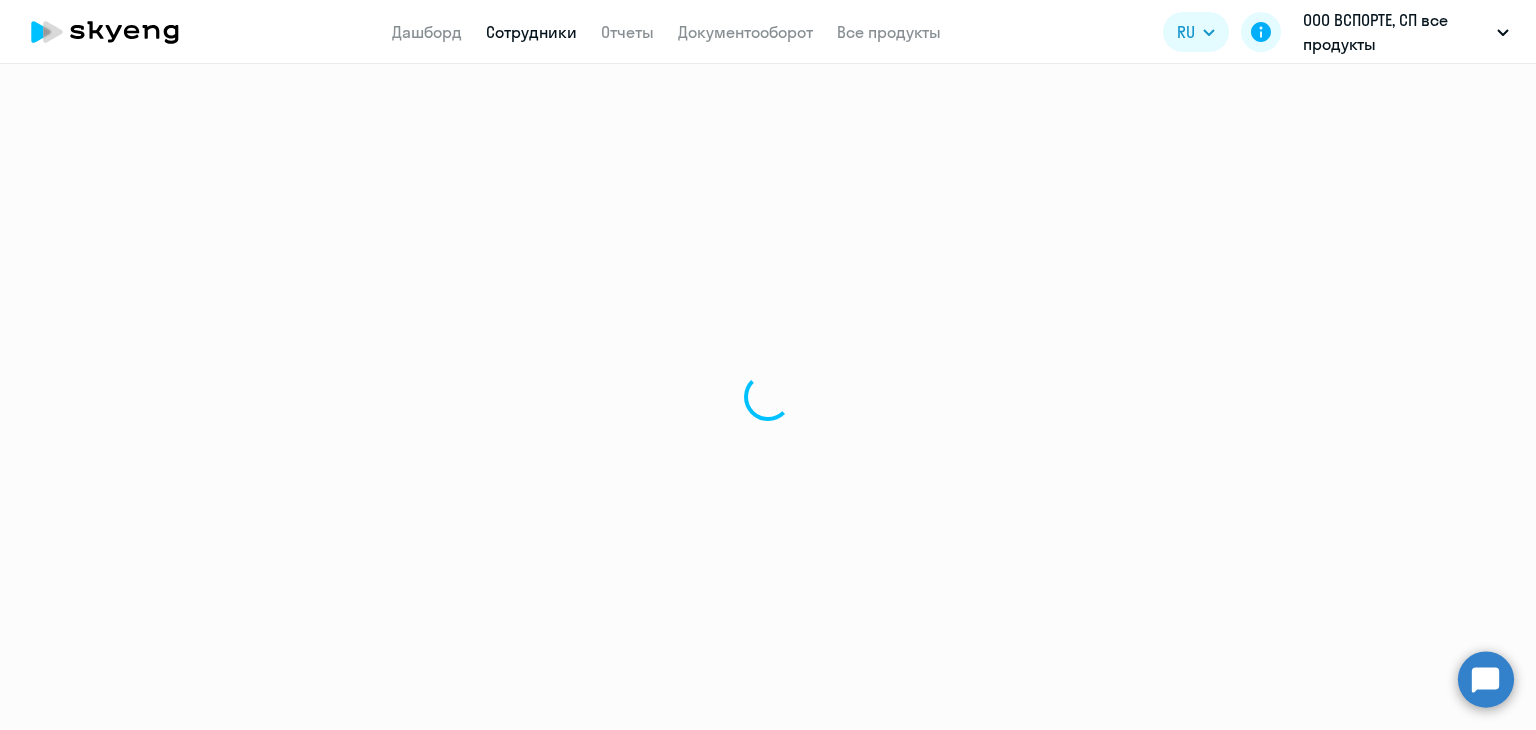 select on "30" 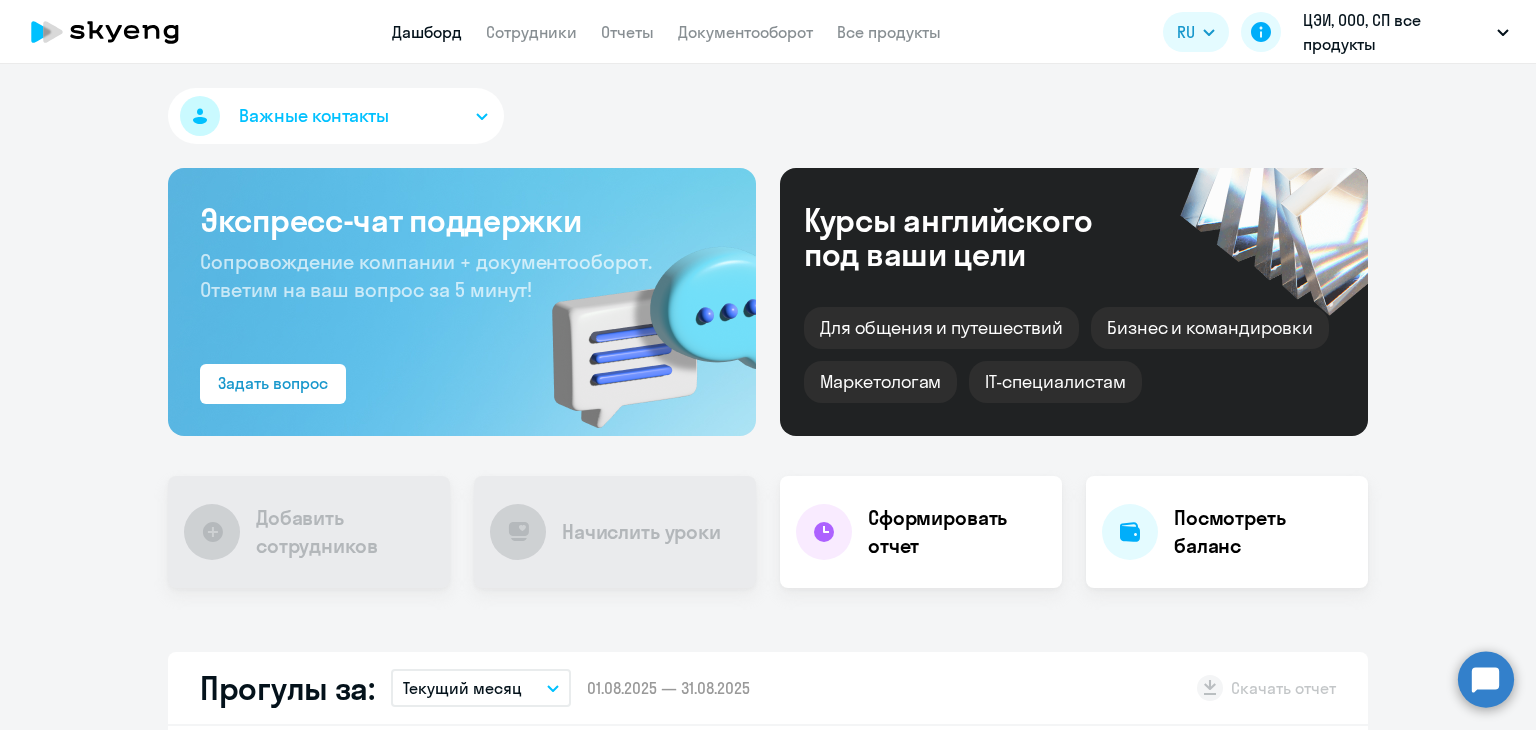 select on "30" 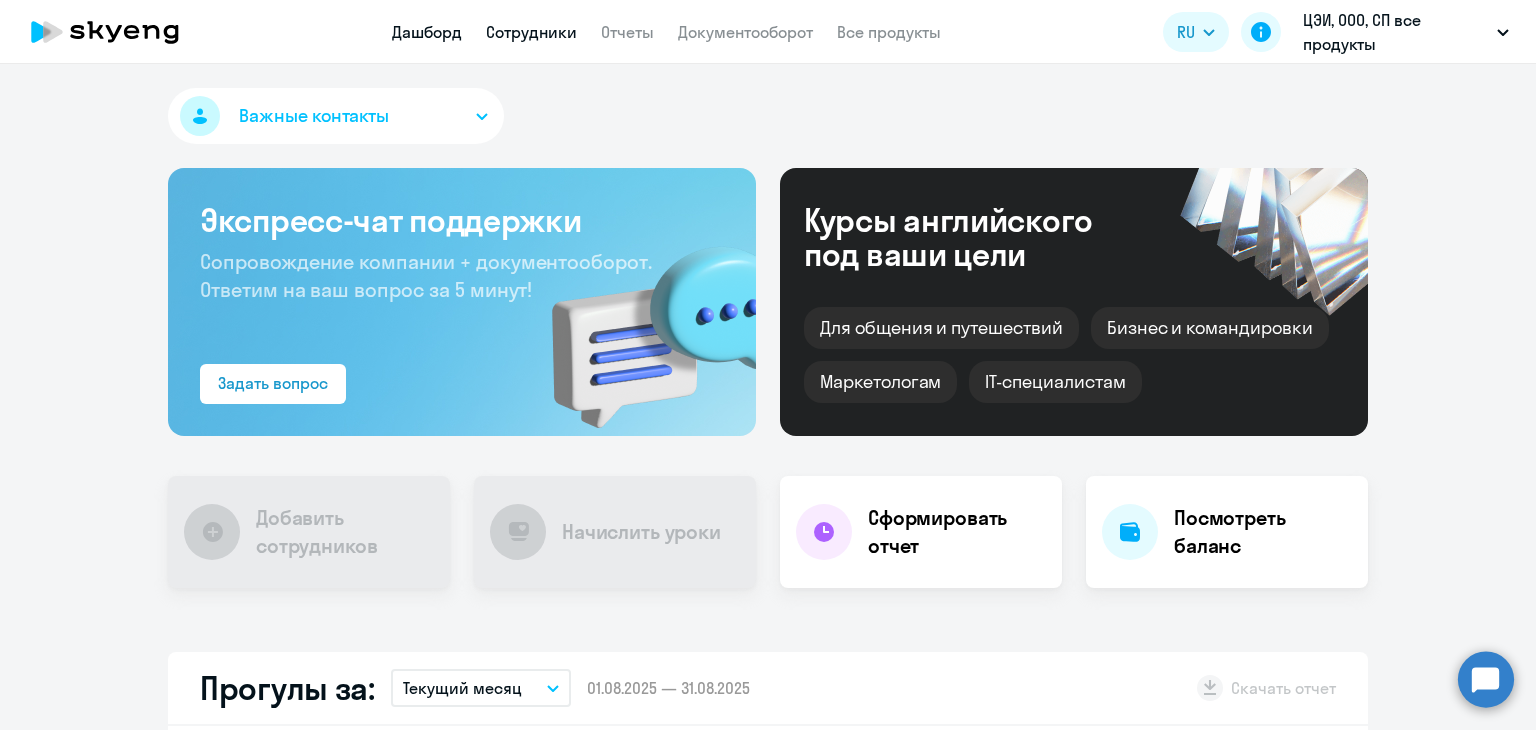 scroll, scrollTop: 0, scrollLeft: 0, axis: both 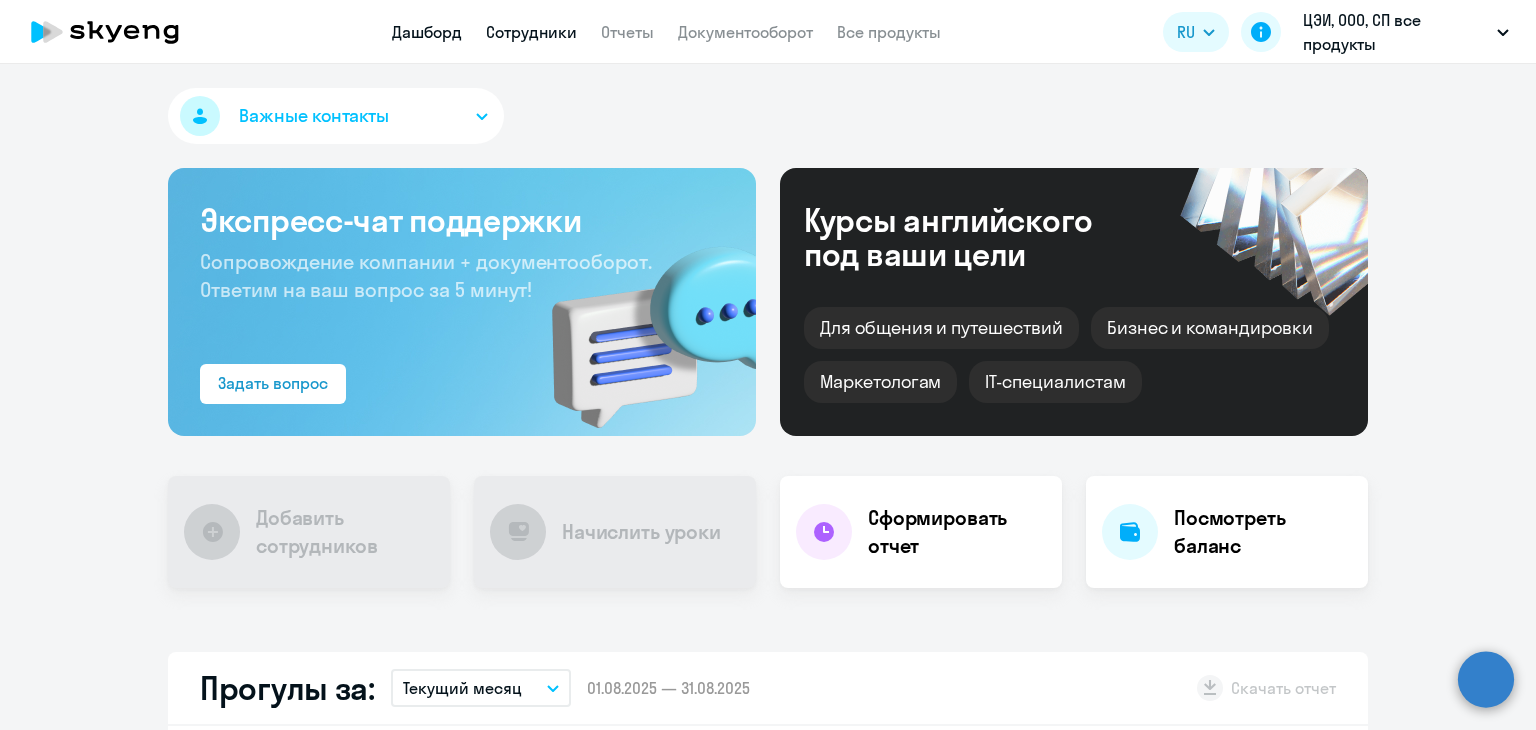 click on "Сотрудники" at bounding box center (531, 32) 